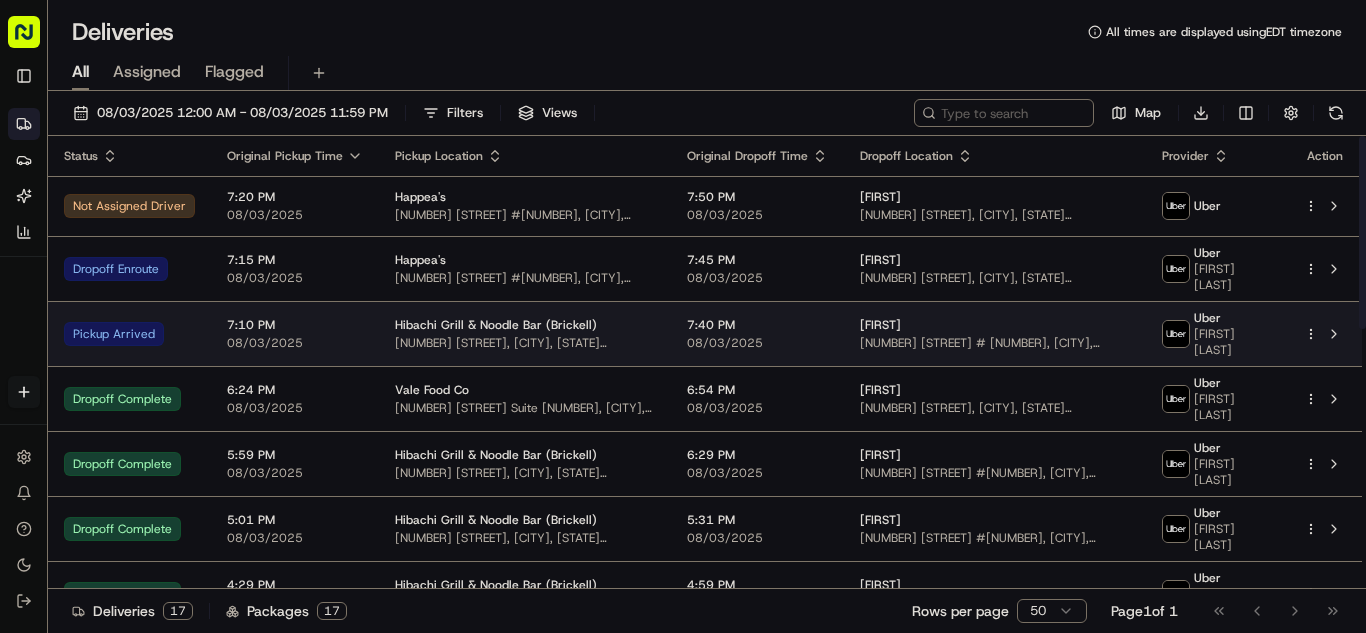 scroll, scrollTop: 0, scrollLeft: 0, axis: both 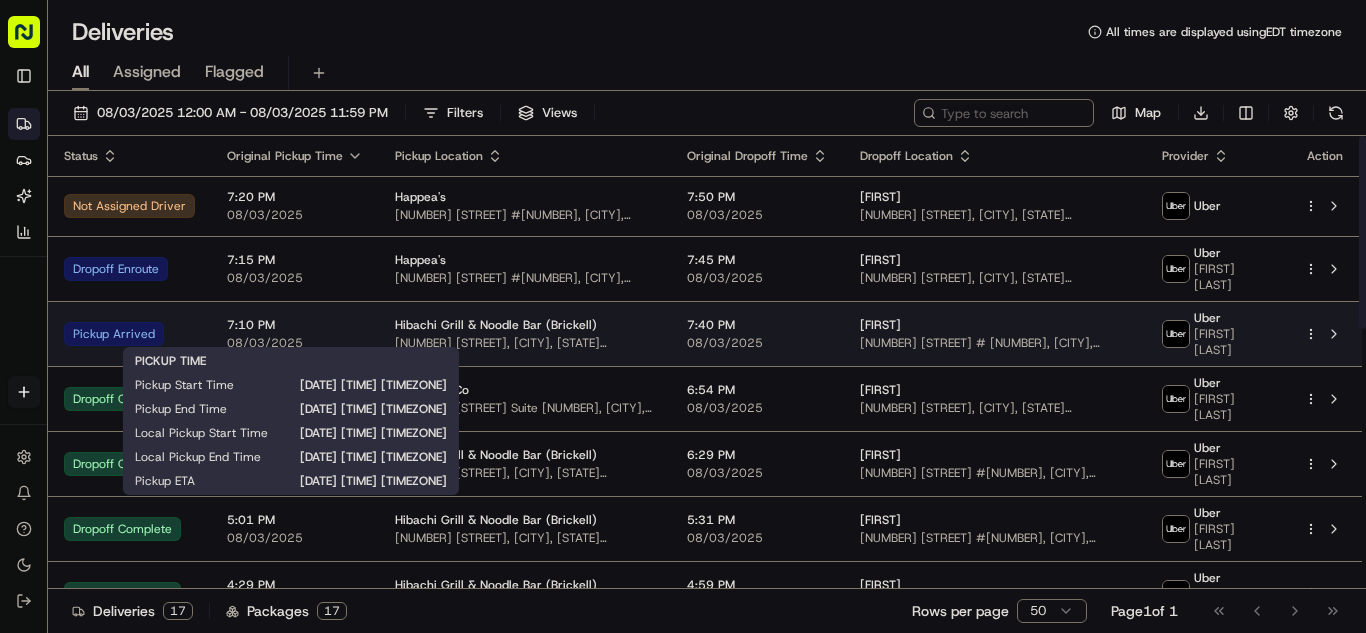 click on "08/03/2025" at bounding box center [295, 343] 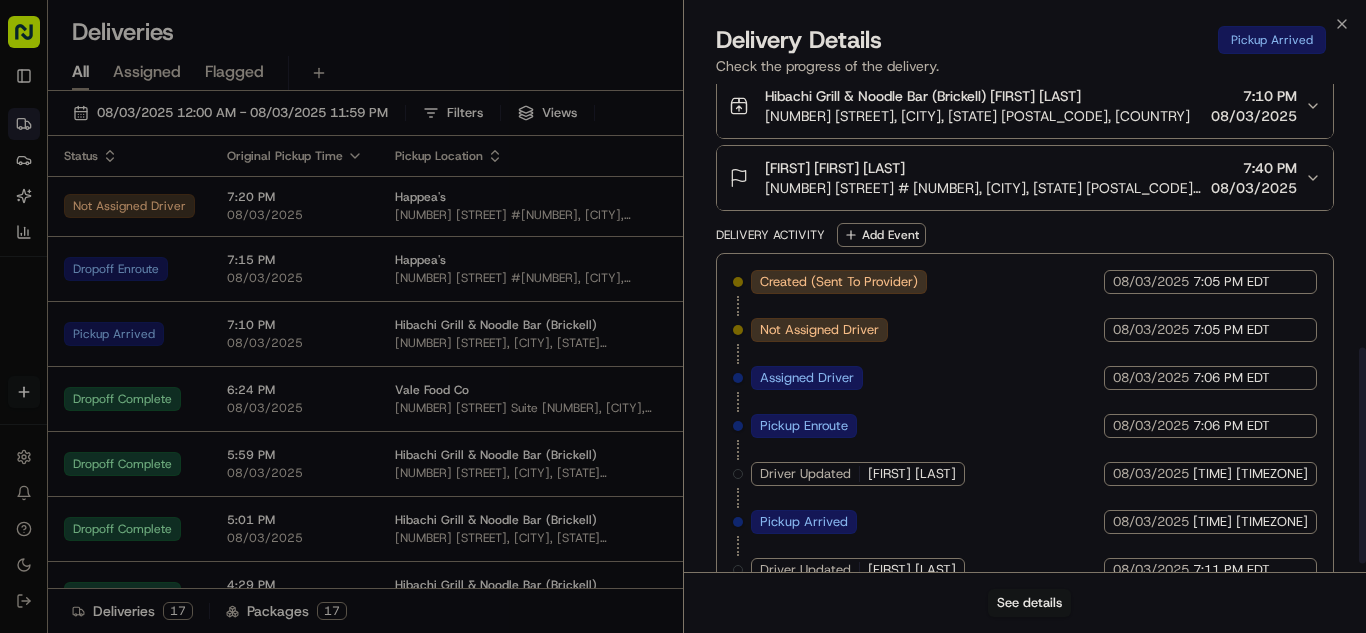 scroll, scrollTop: 614, scrollLeft: 0, axis: vertical 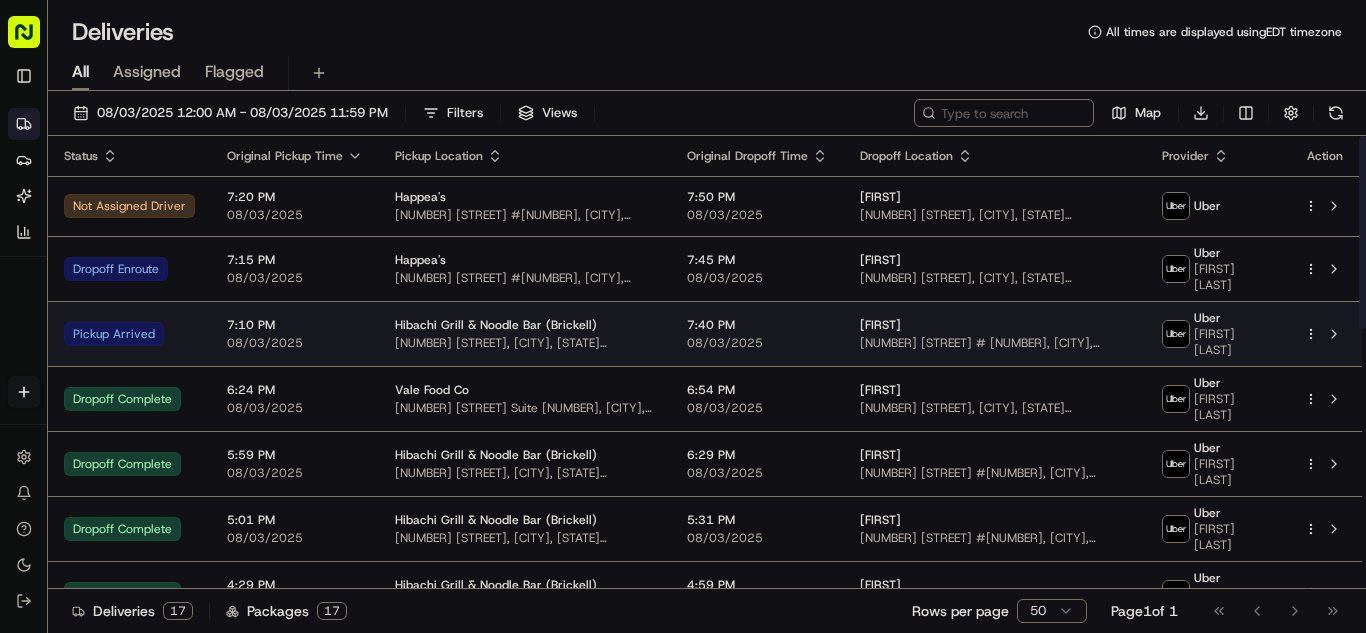 click on "Hibachi Grill & Noodle Bar (Brickell) [NUMBER] [STREET], [CITY], [STATE] [POSTAL_CODE], [COUNTRY]" at bounding box center [525, 334] 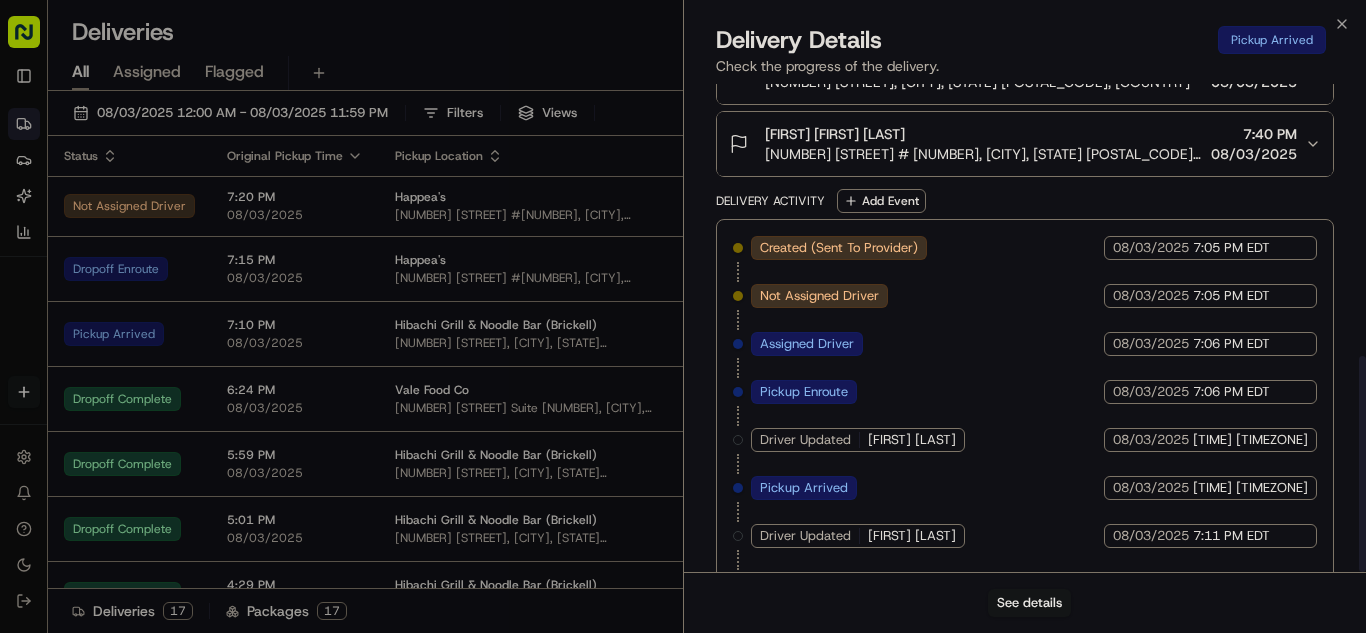 scroll, scrollTop: 614, scrollLeft: 0, axis: vertical 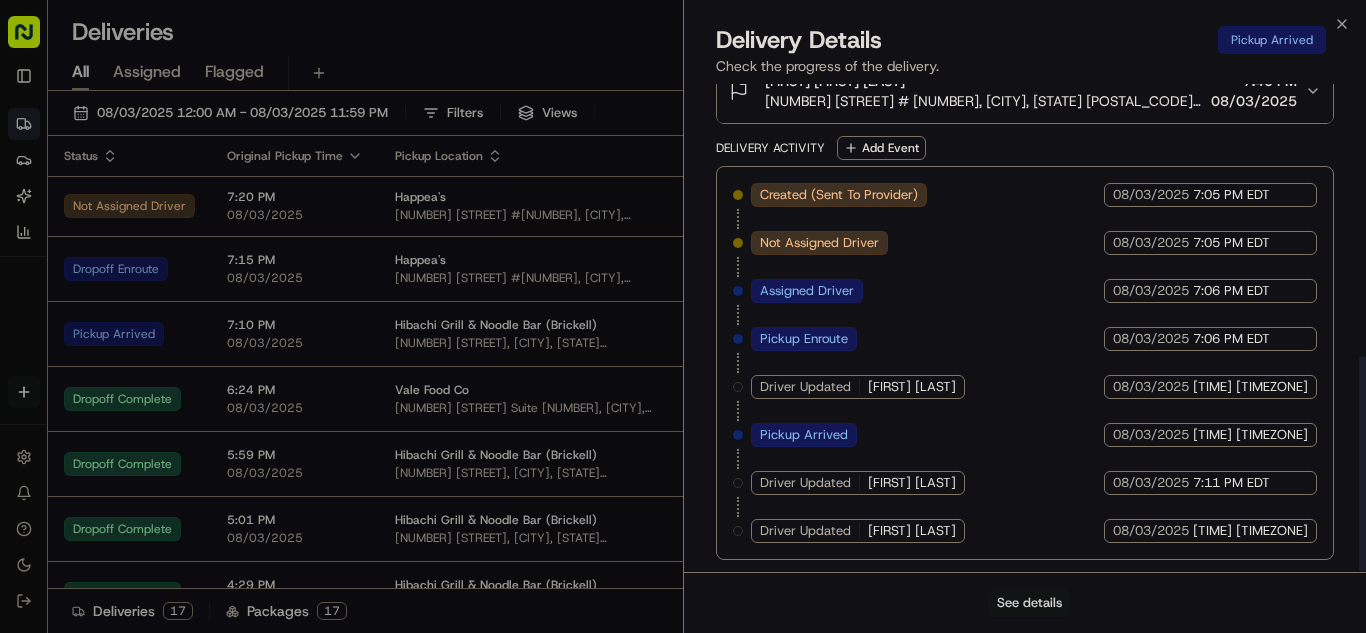 click on "See details" at bounding box center [1029, 603] 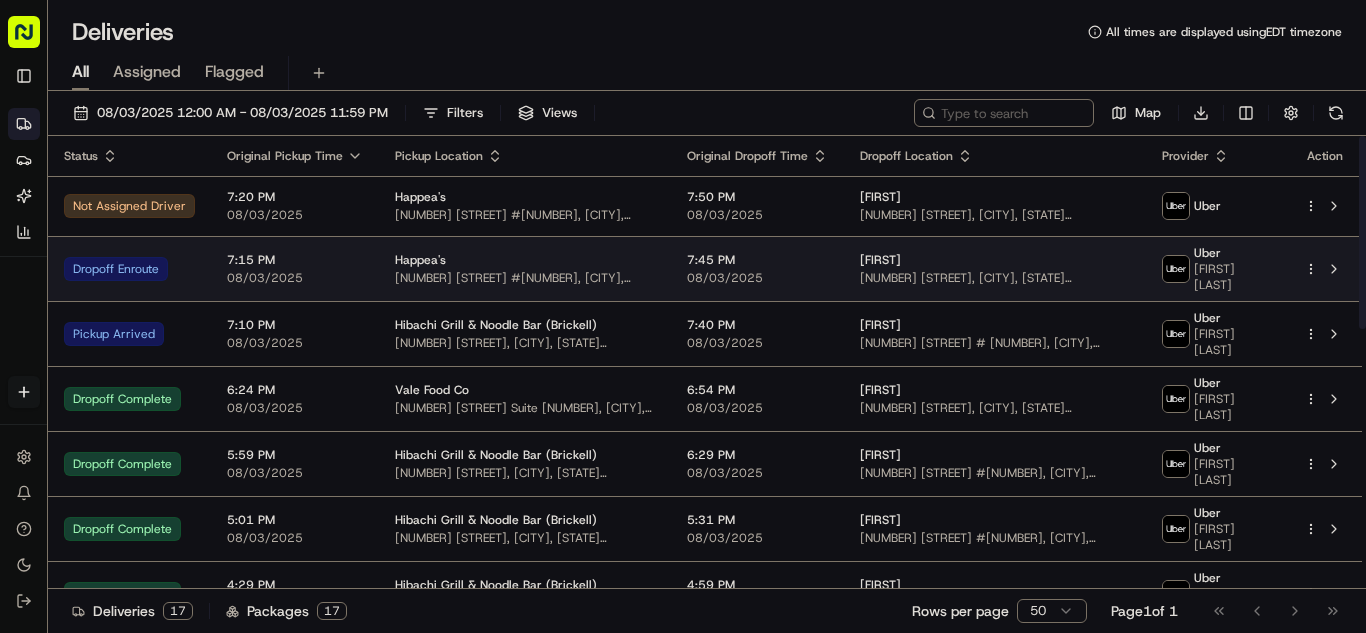 click on "[TIME] [DATE]" at bounding box center [295, 268] 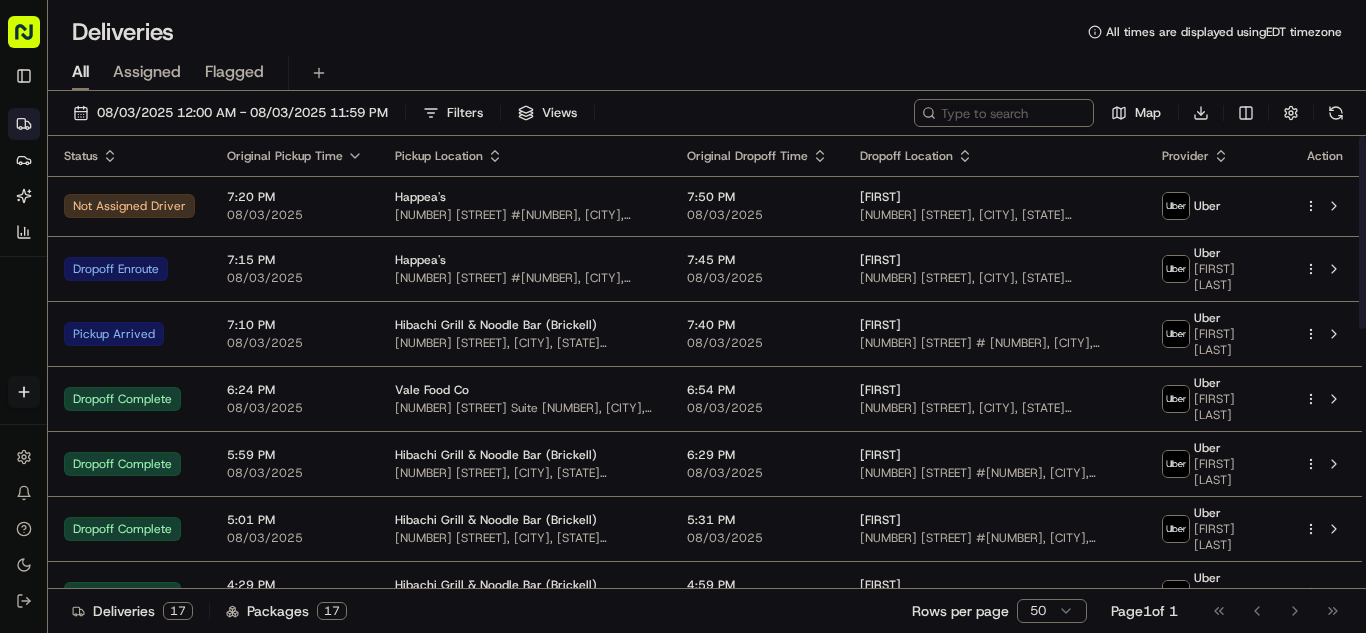 click on "08/03/2025" at bounding box center [295, 343] 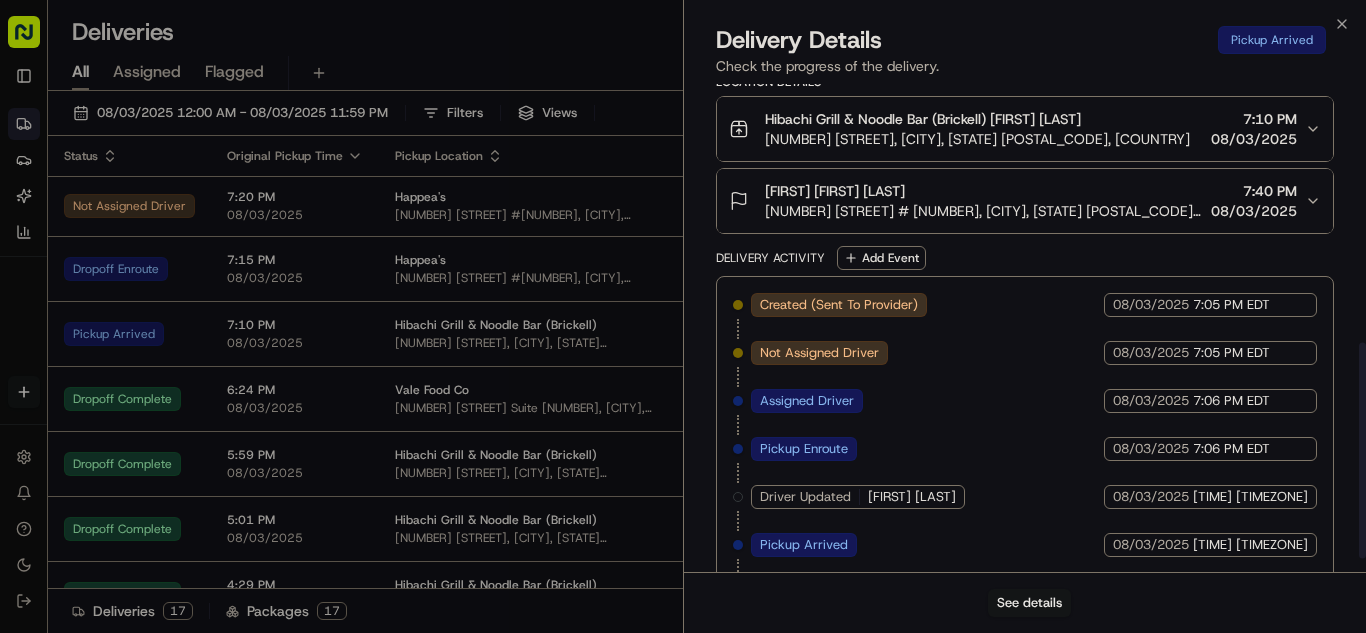 scroll, scrollTop: 614, scrollLeft: 0, axis: vertical 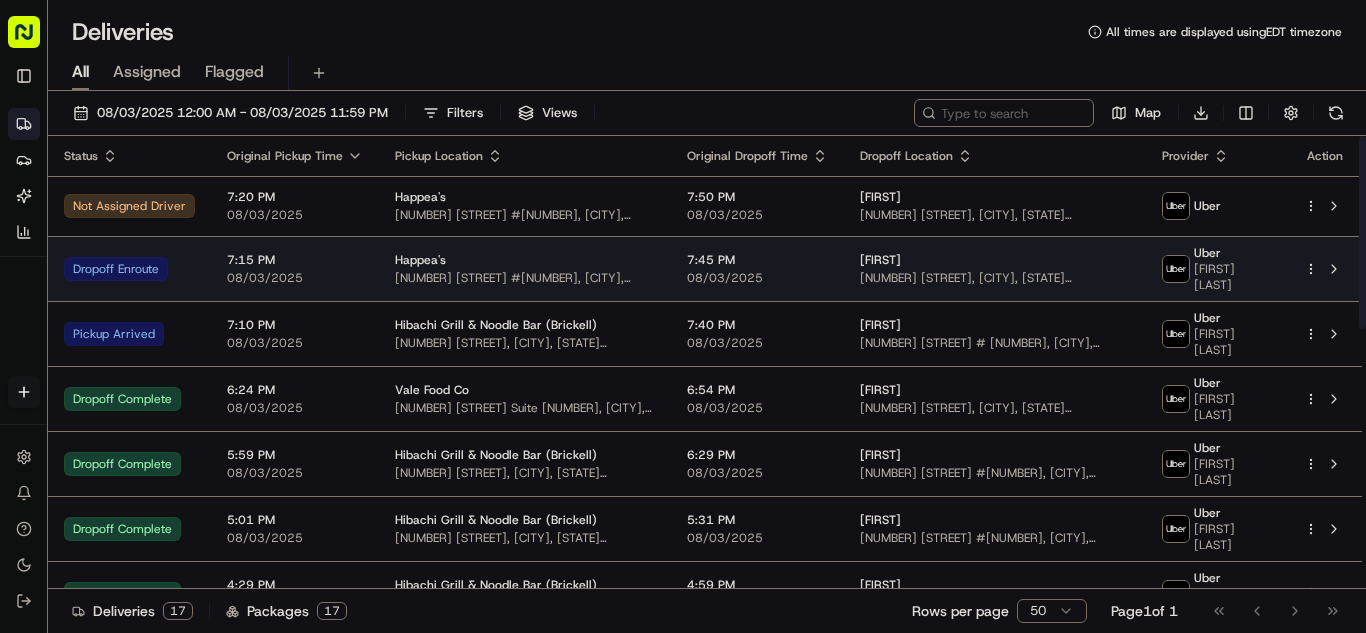 click on "7:15 PM" at bounding box center (295, 260) 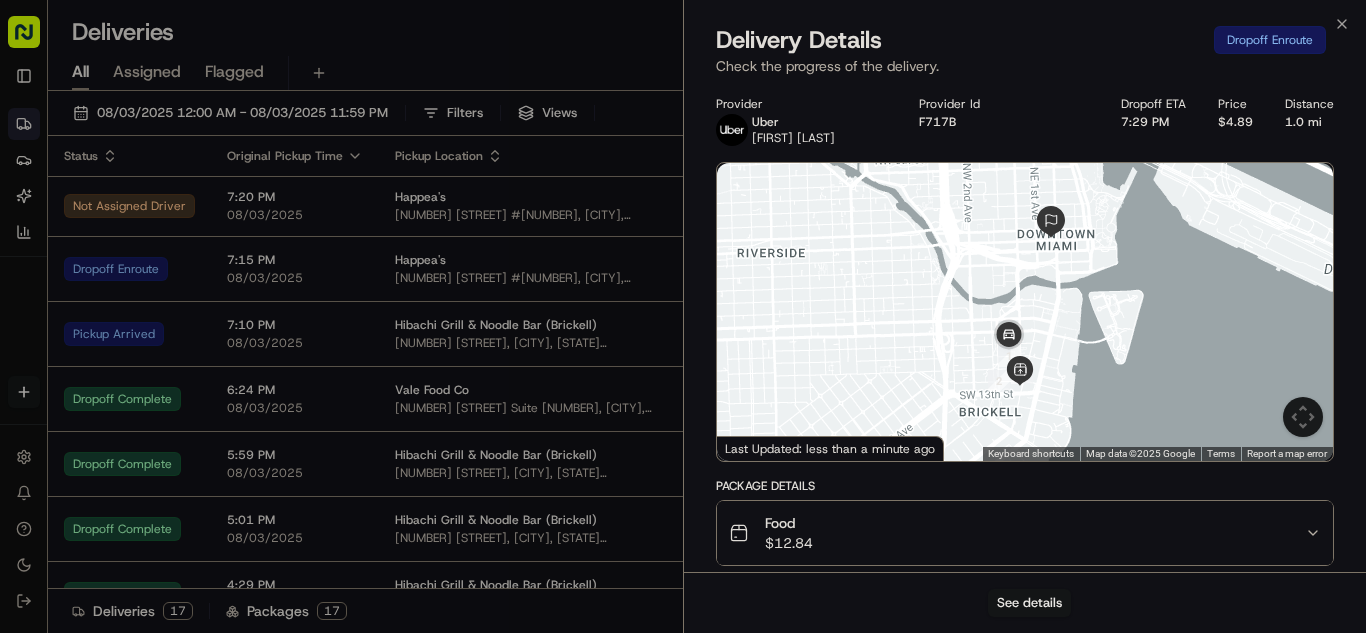 scroll, scrollTop: 500, scrollLeft: 0, axis: vertical 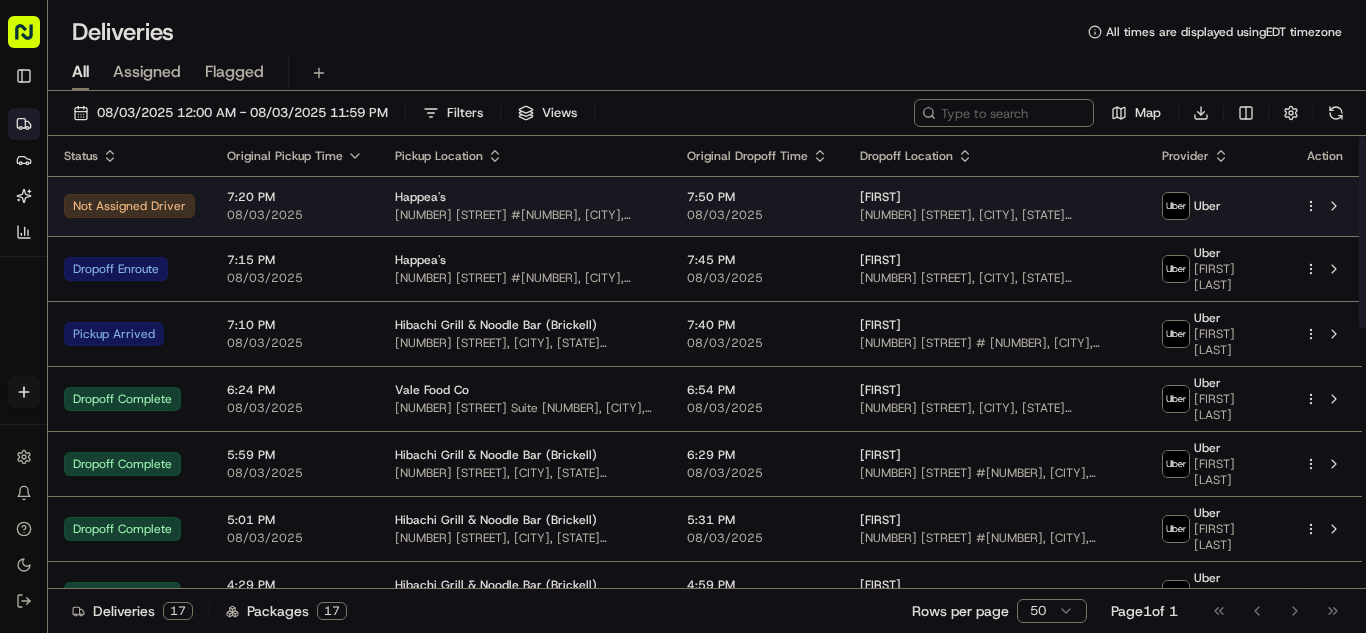 click on "[TIME] [DATE]" at bounding box center [295, 206] 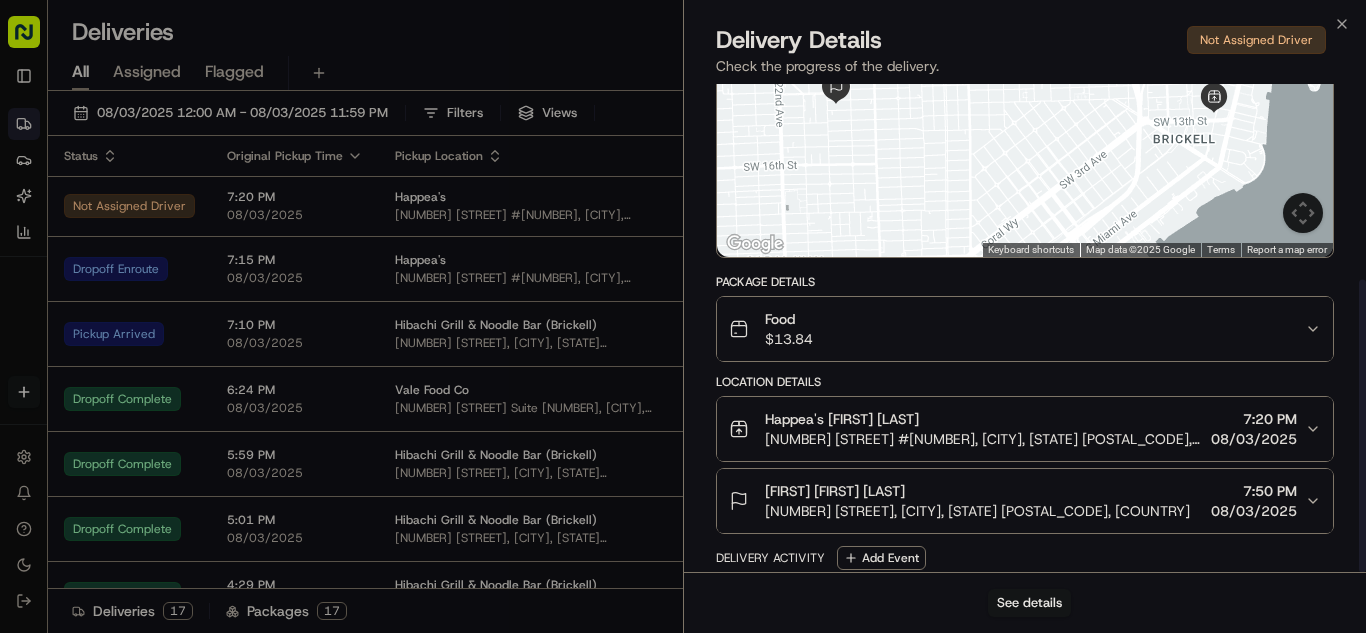 scroll, scrollTop: 326, scrollLeft: 0, axis: vertical 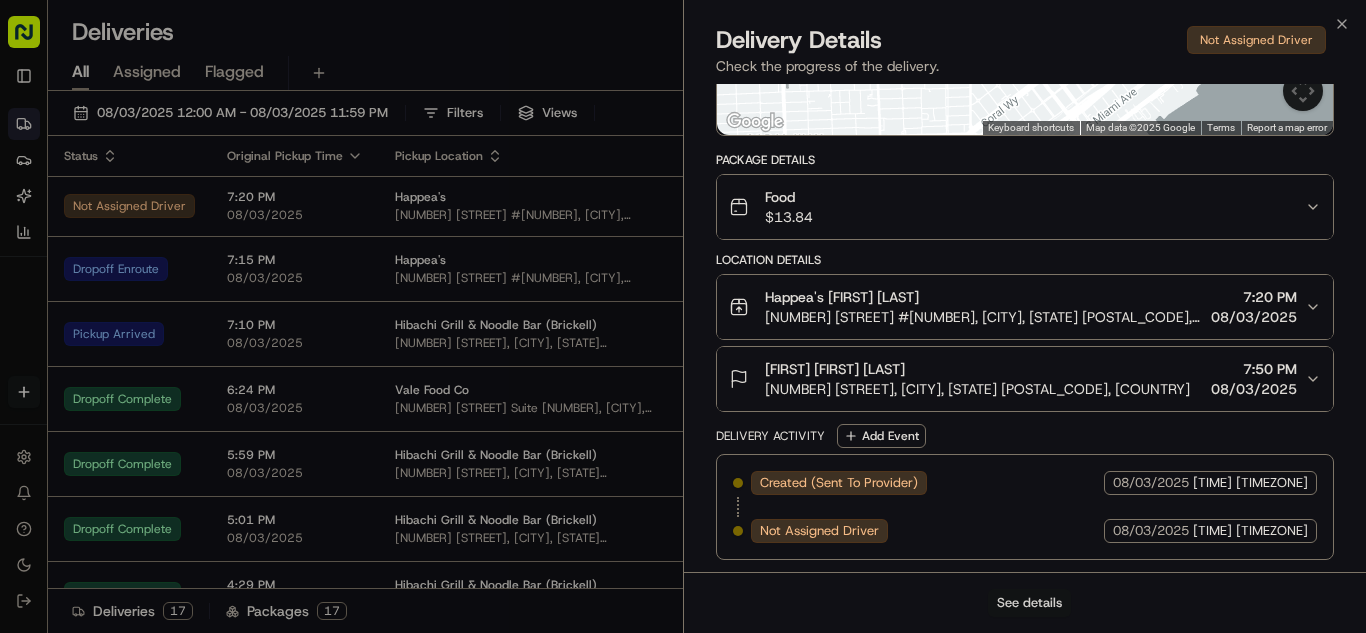 click on "See details" at bounding box center (1029, 603) 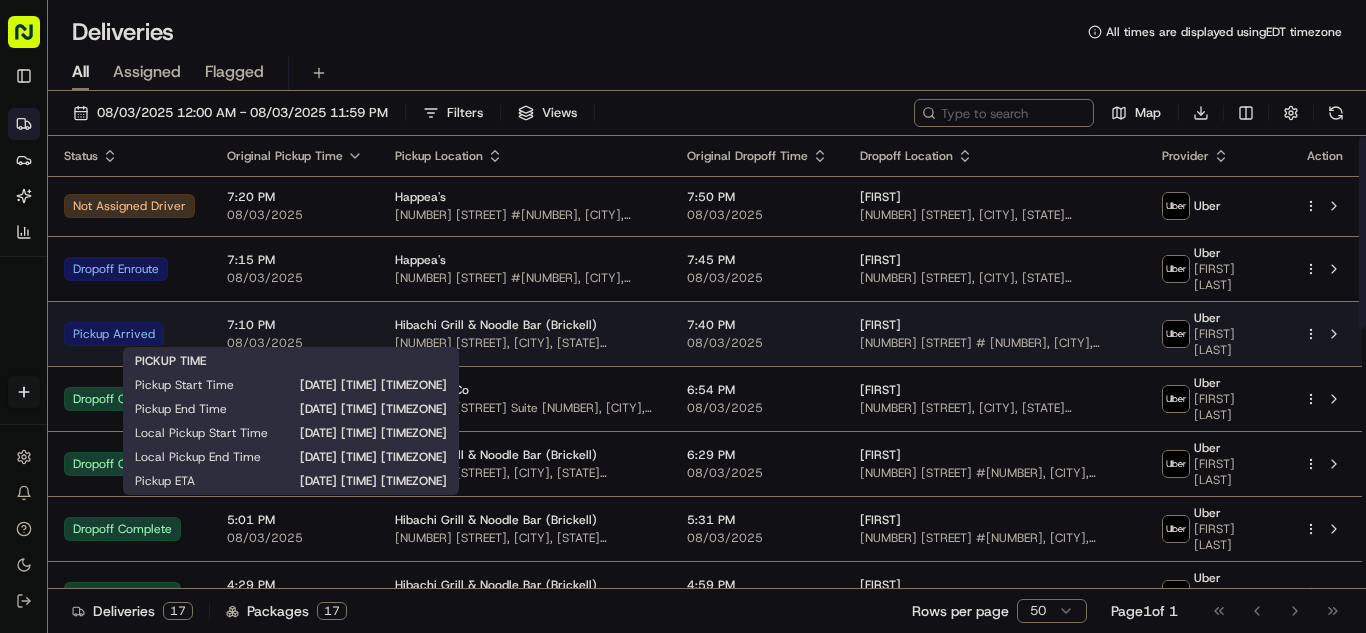 click on "[TIME] [DATE]" at bounding box center (295, 334) 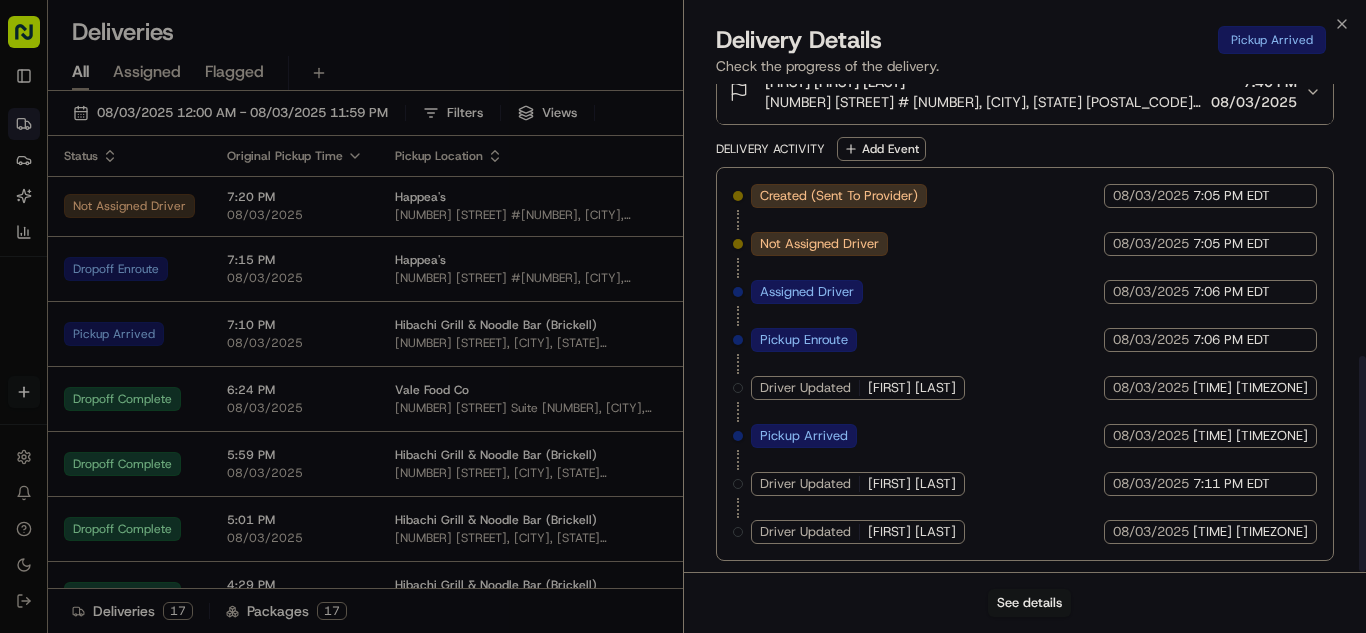 scroll, scrollTop: 614, scrollLeft: 0, axis: vertical 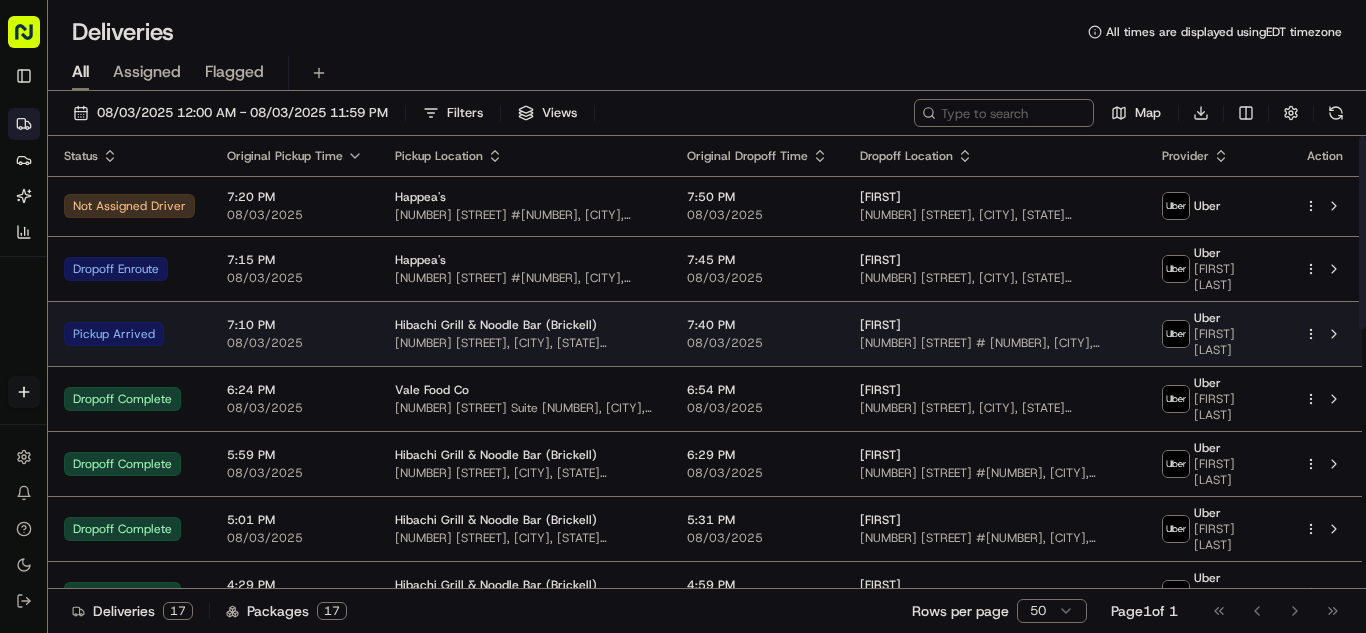 click on "08/03/2025" at bounding box center (295, 343) 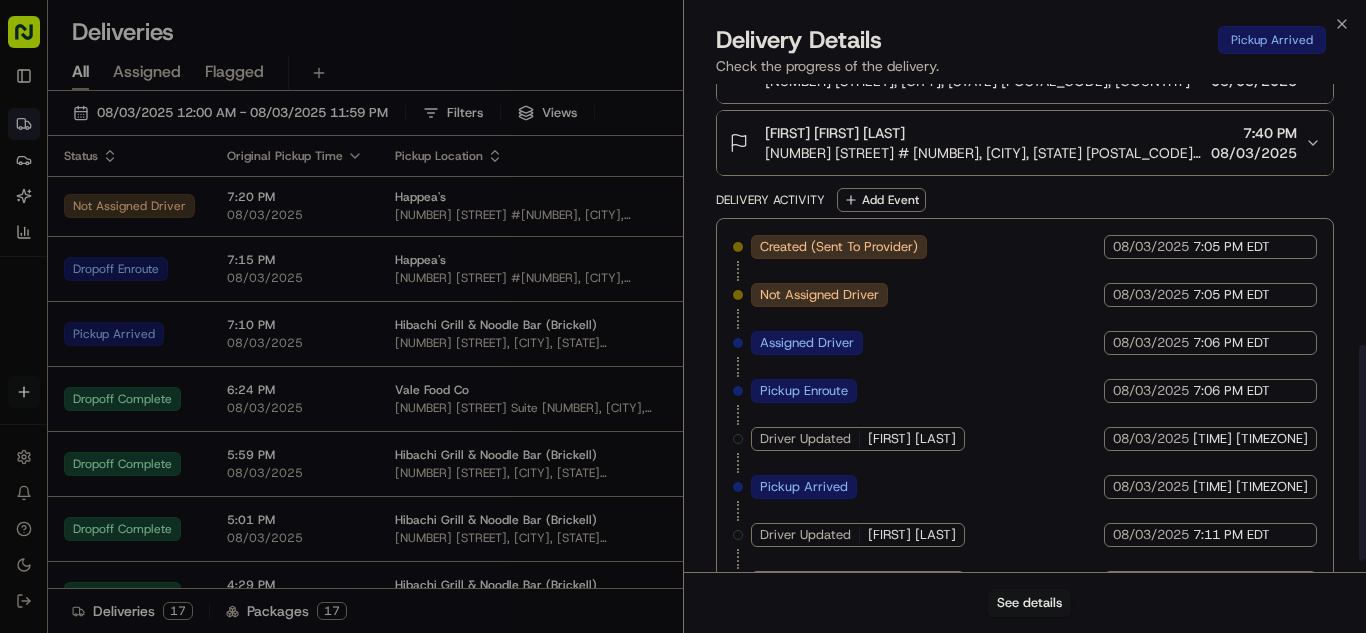 scroll, scrollTop: 614, scrollLeft: 0, axis: vertical 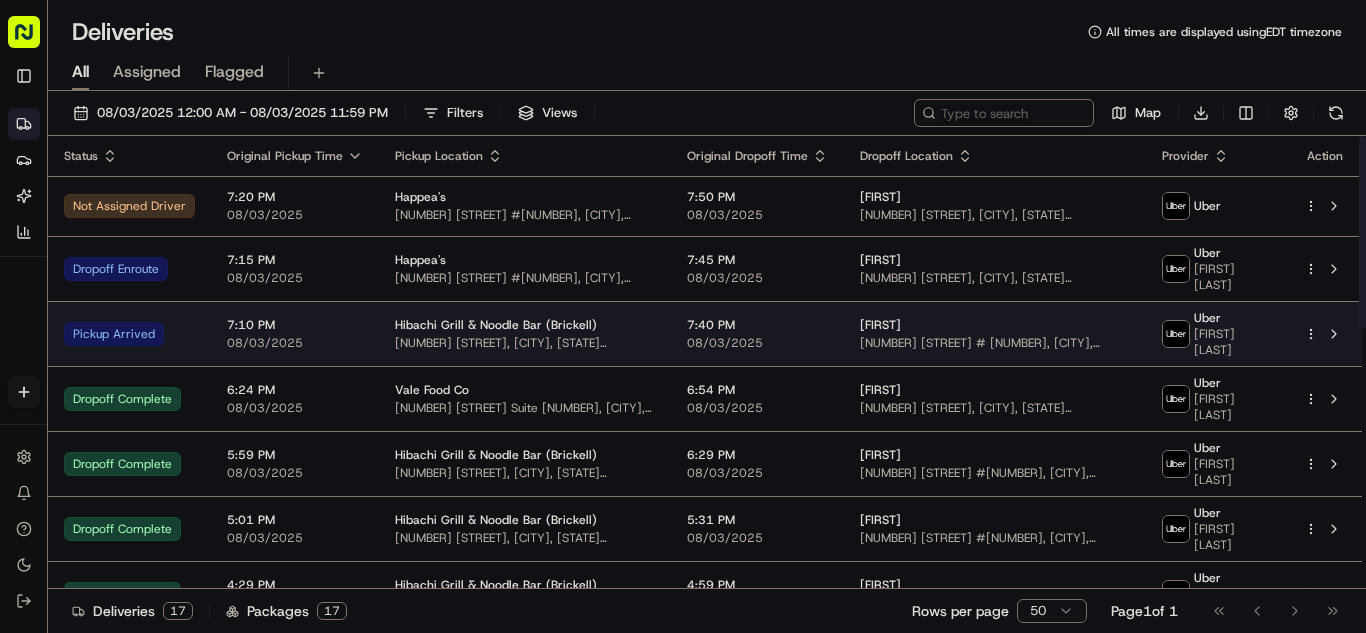 click on "08/03/2025" at bounding box center [295, 343] 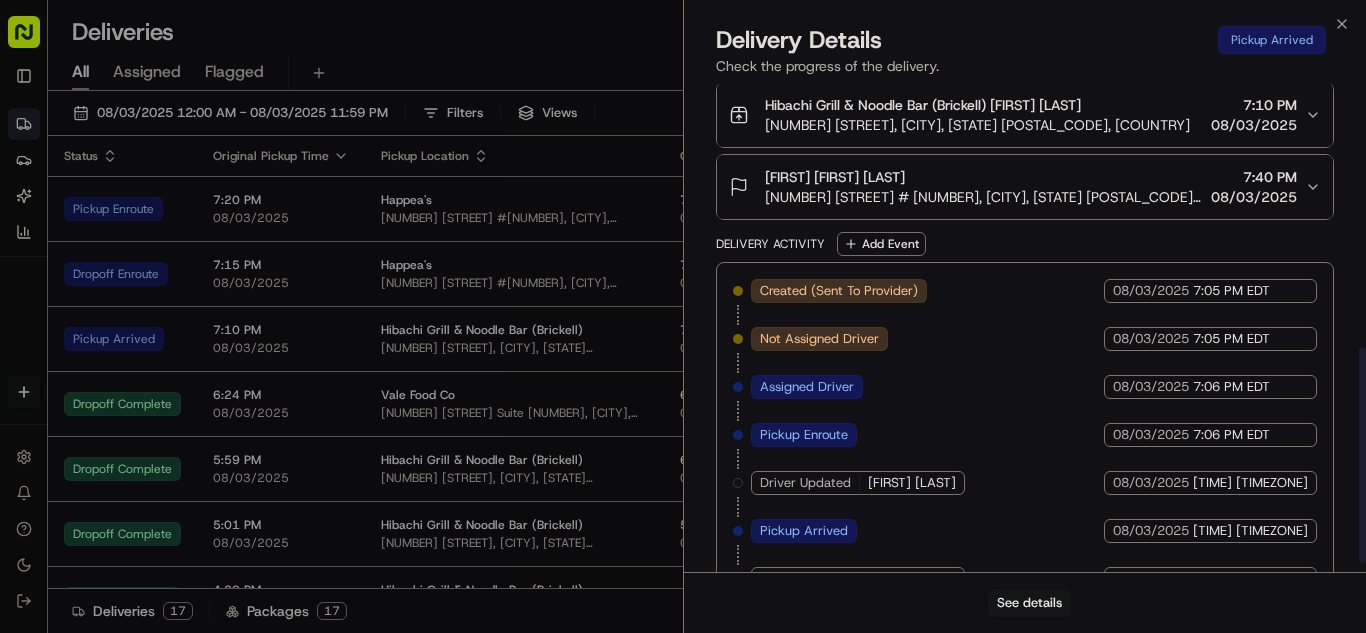 scroll, scrollTop: 614, scrollLeft: 0, axis: vertical 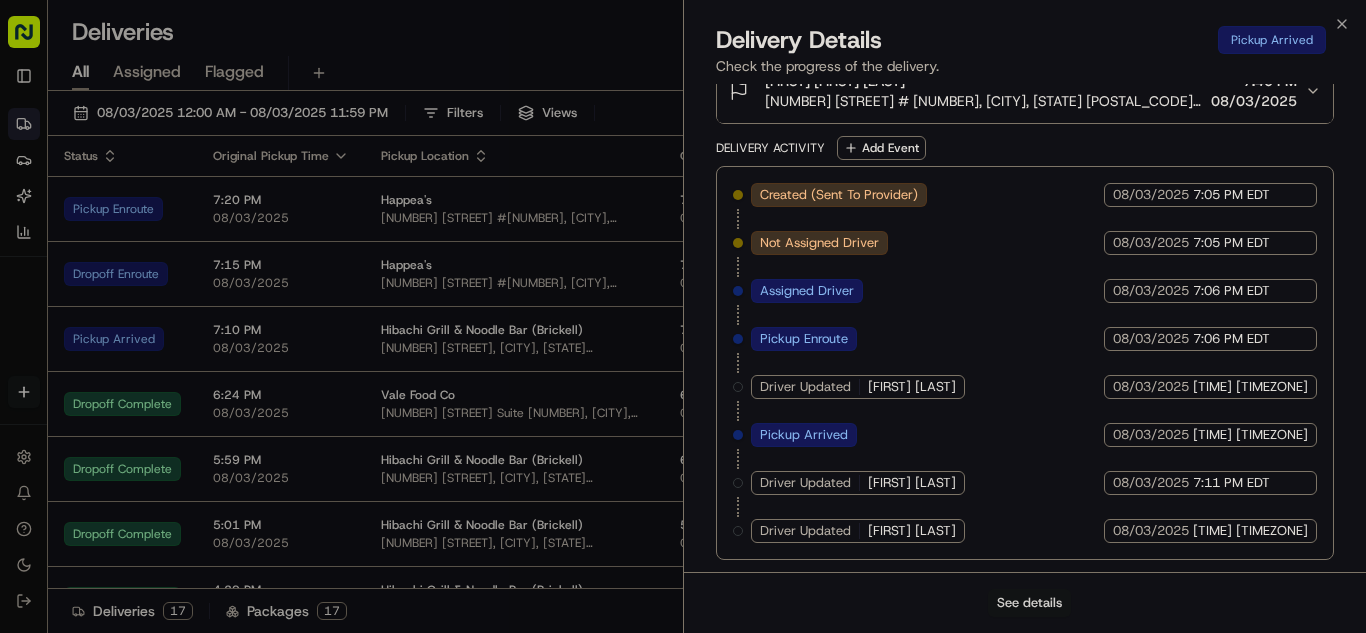 click on "See details" at bounding box center [1029, 603] 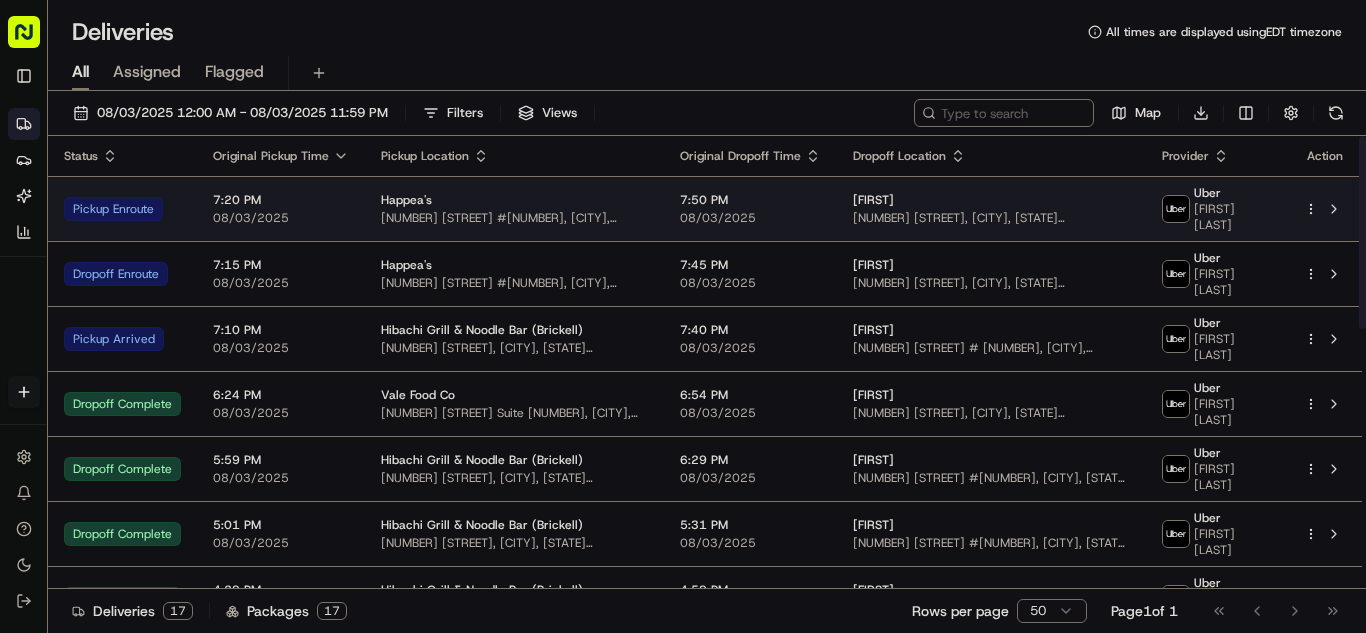 click on "[TIME] [DATE]" at bounding box center [281, 208] 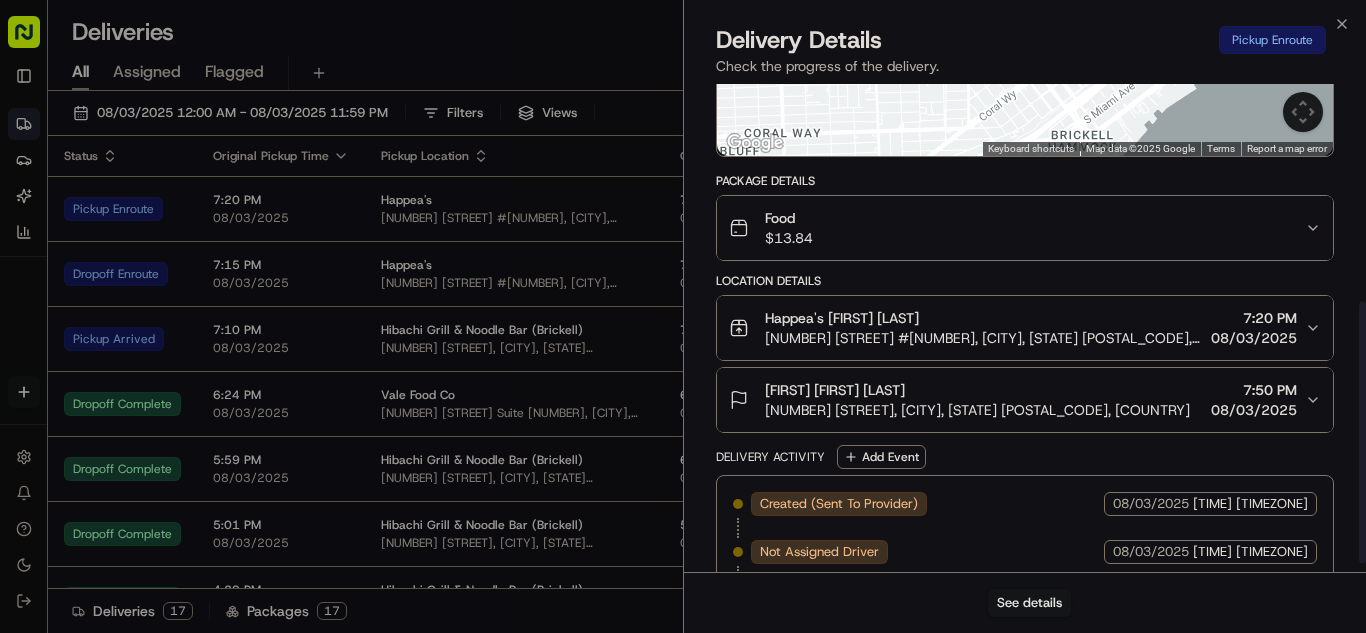 scroll, scrollTop: 422, scrollLeft: 0, axis: vertical 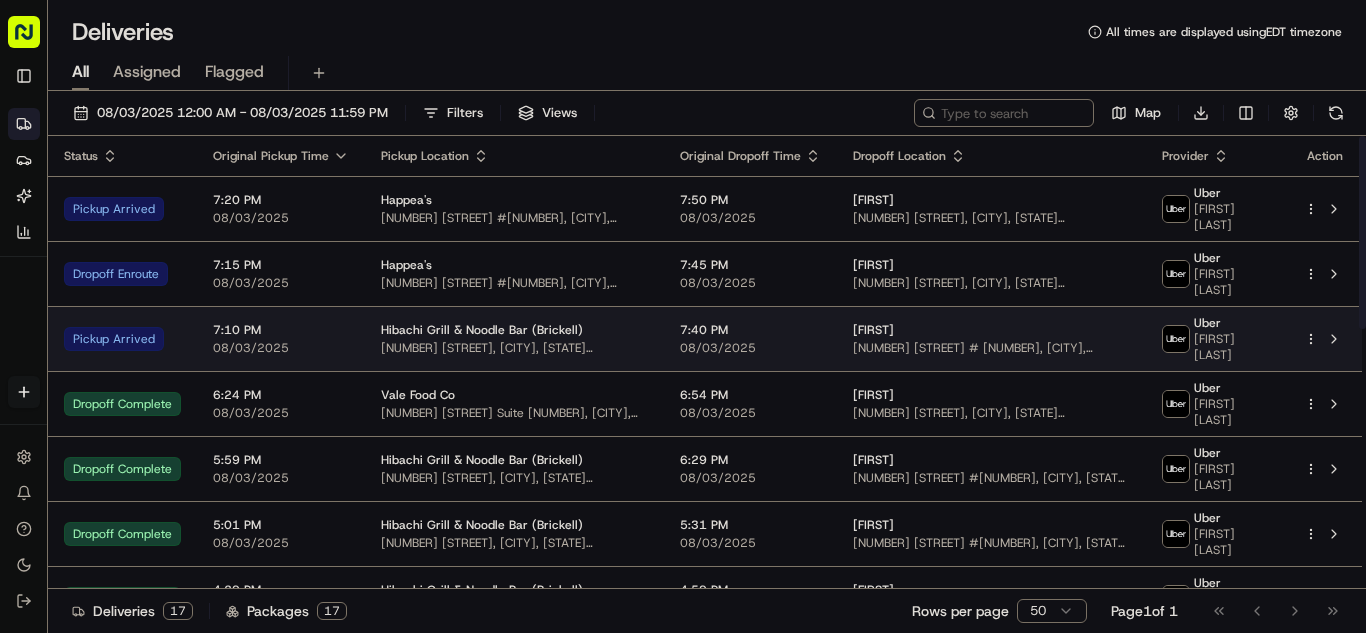 click on "7:10 PM" at bounding box center (281, 330) 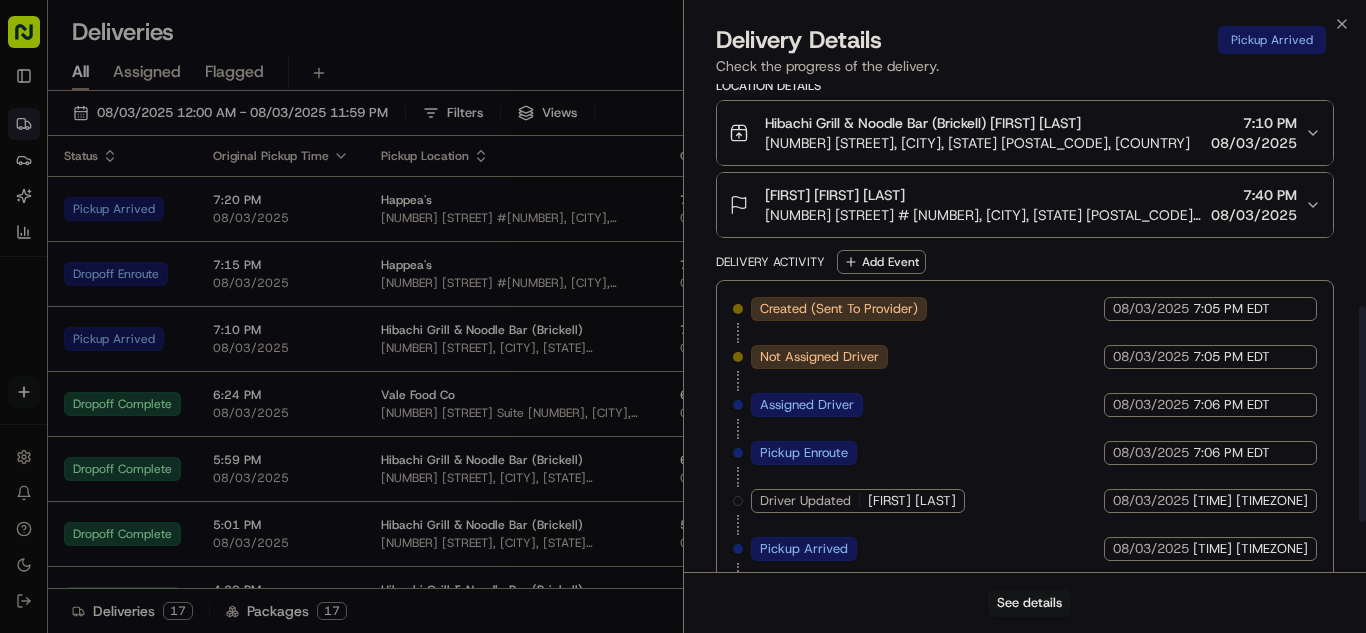 scroll, scrollTop: 614, scrollLeft: 0, axis: vertical 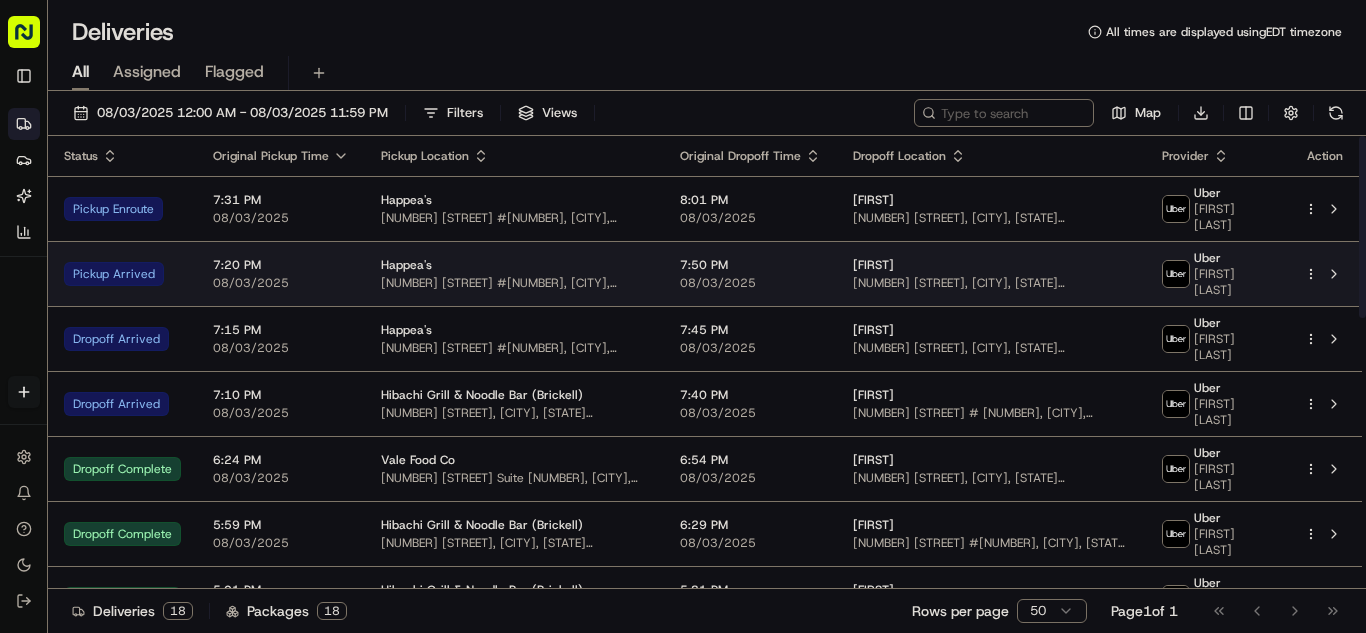 click on "7:20 PM" at bounding box center [281, 265] 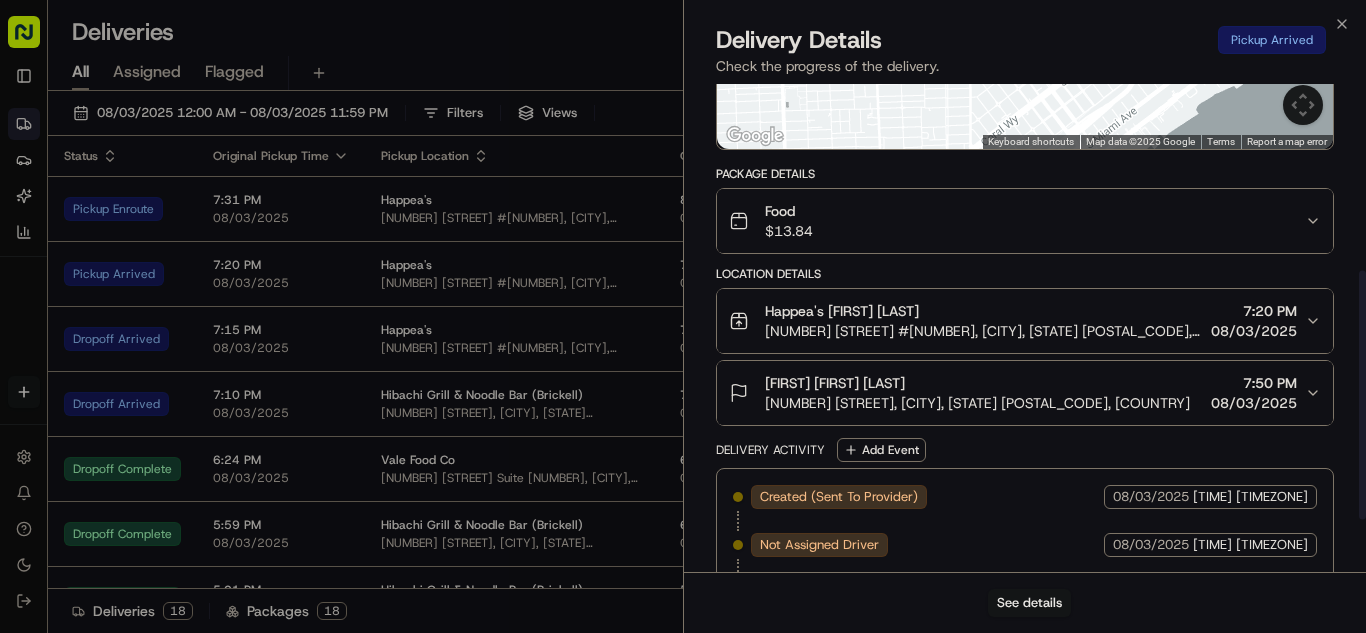 scroll, scrollTop: 400, scrollLeft: 0, axis: vertical 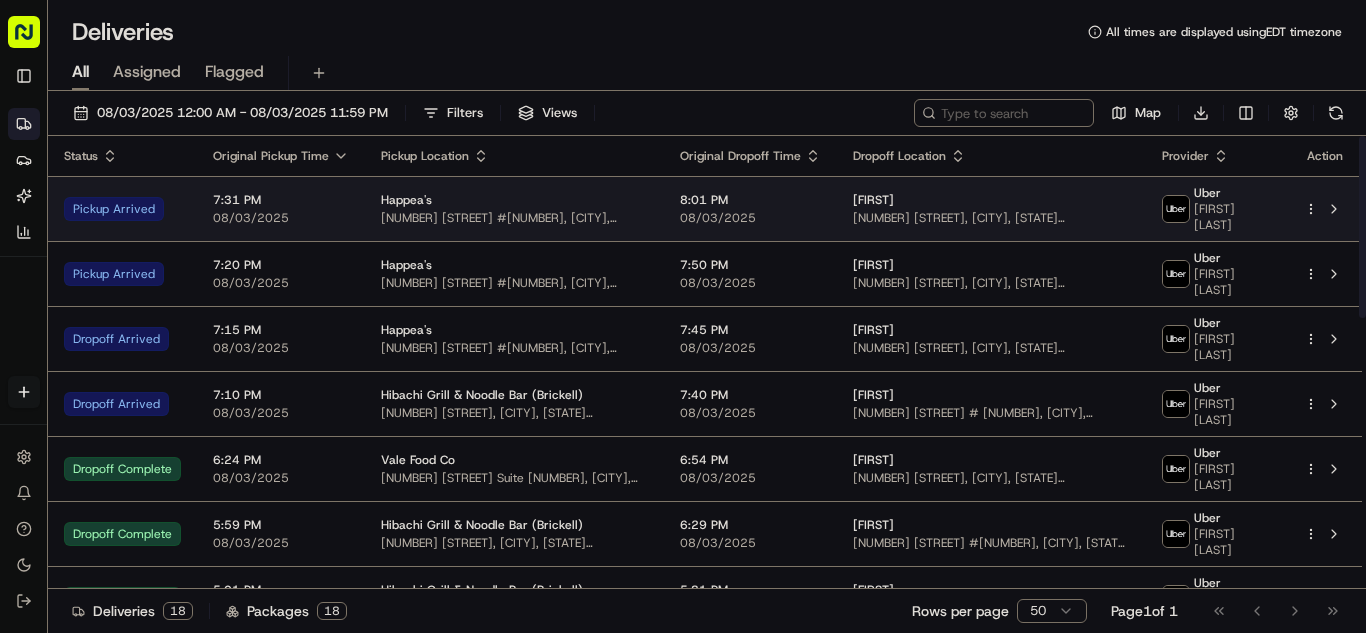 click on "[TIME] [DATE]" at bounding box center [281, 208] 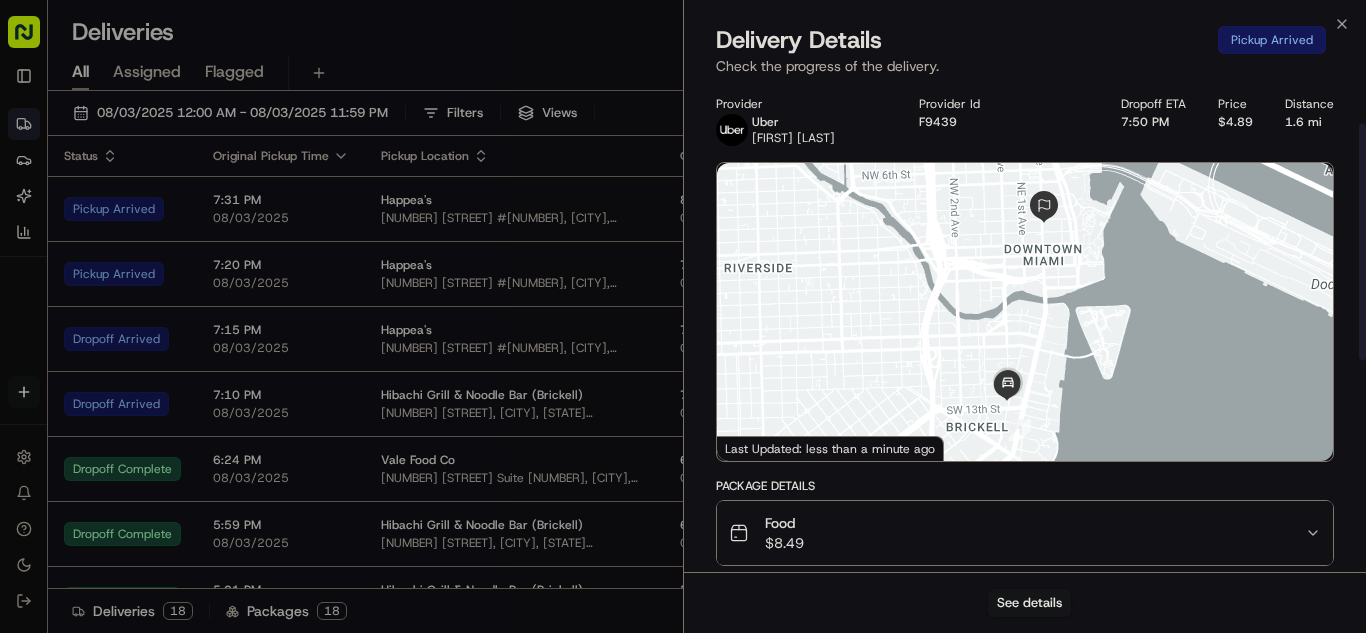 scroll, scrollTop: 400, scrollLeft: 0, axis: vertical 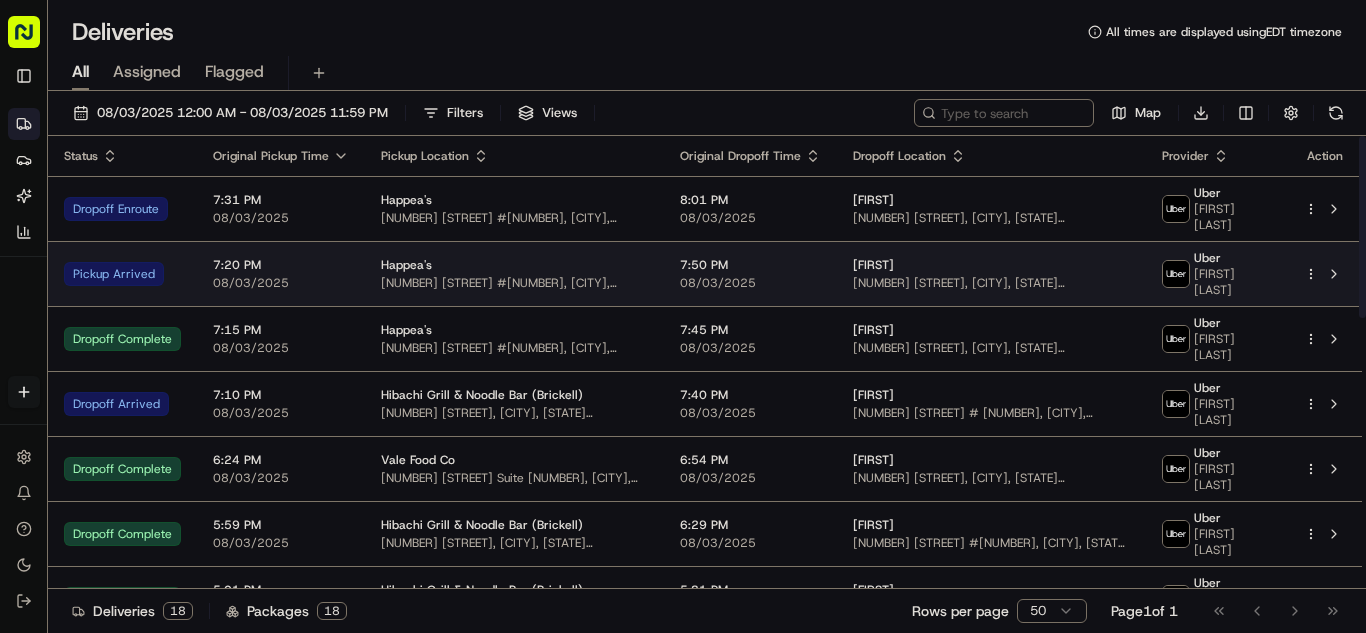 click on "08/03/2025" at bounding box center (281, 283) 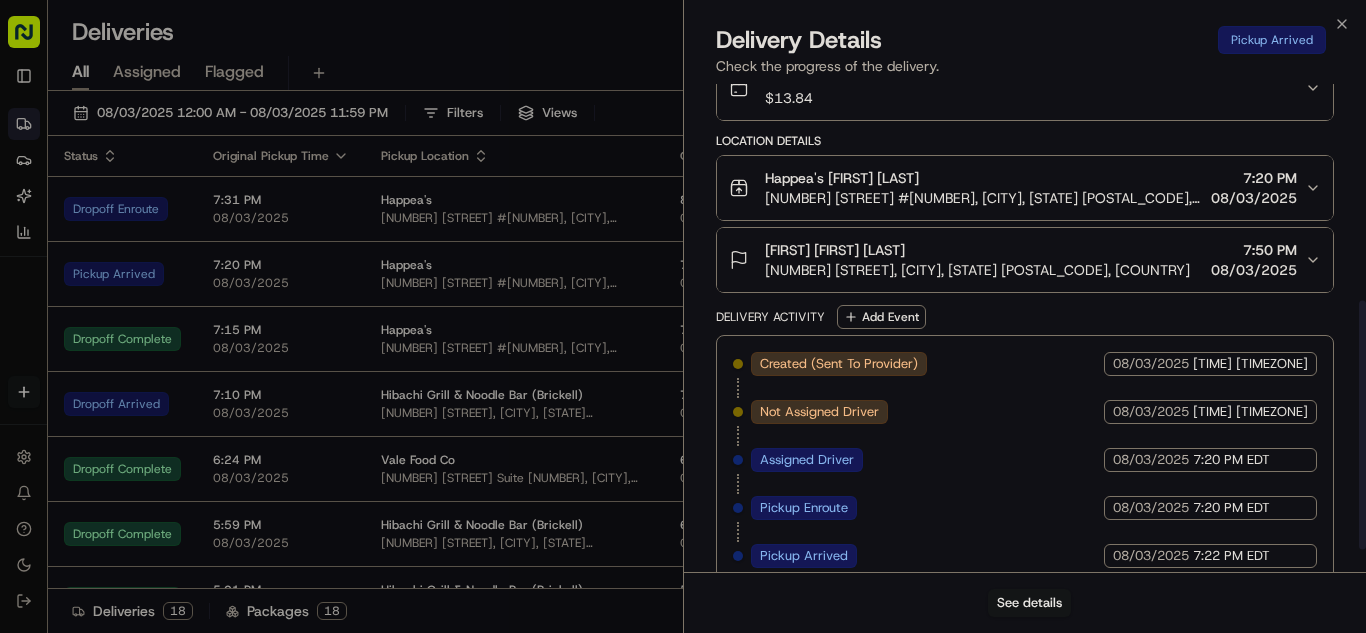 scroll, scrollTop: 470, scrollLeft: 0, axis: vertical 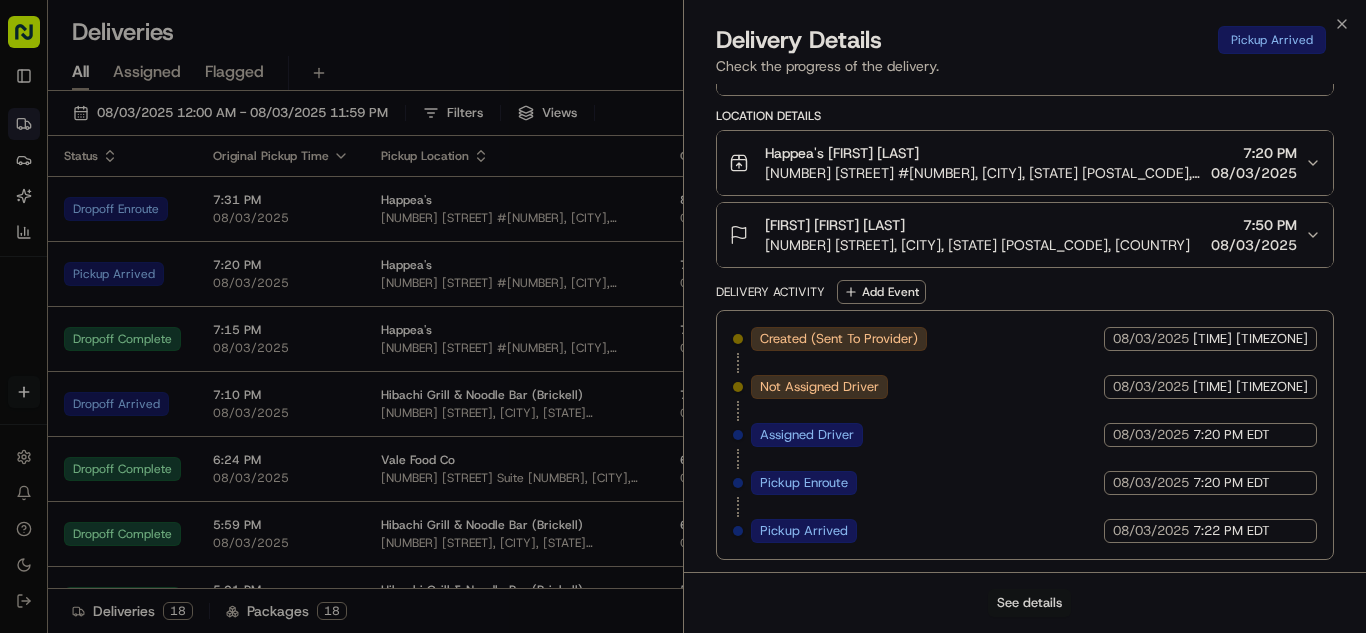 click on "See details" at bounding box center [1029, 603] 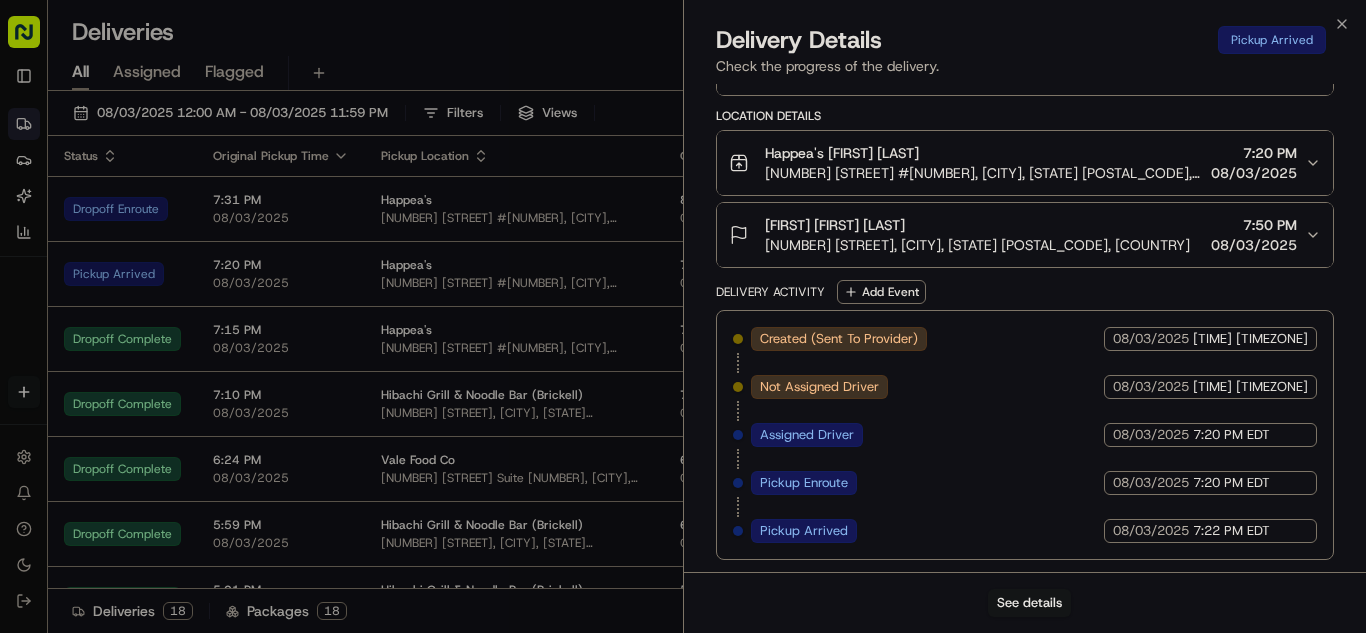 type 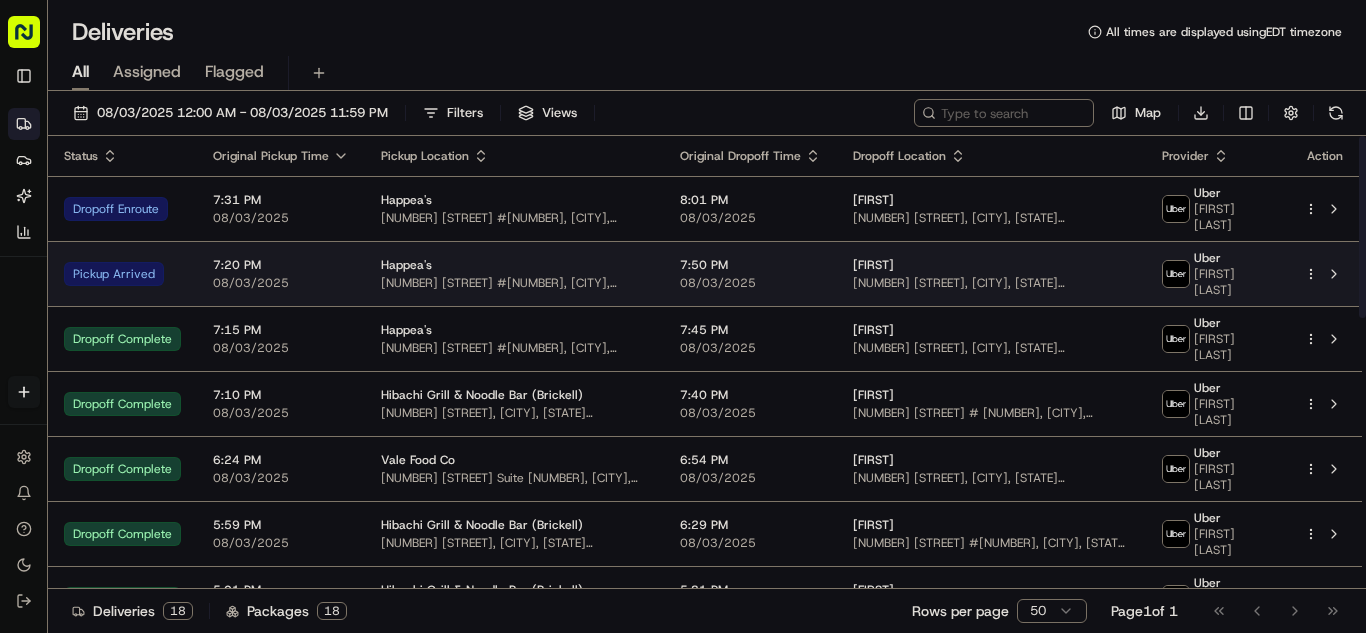 click on "7:20 PM" at bounding box center (281, 265) 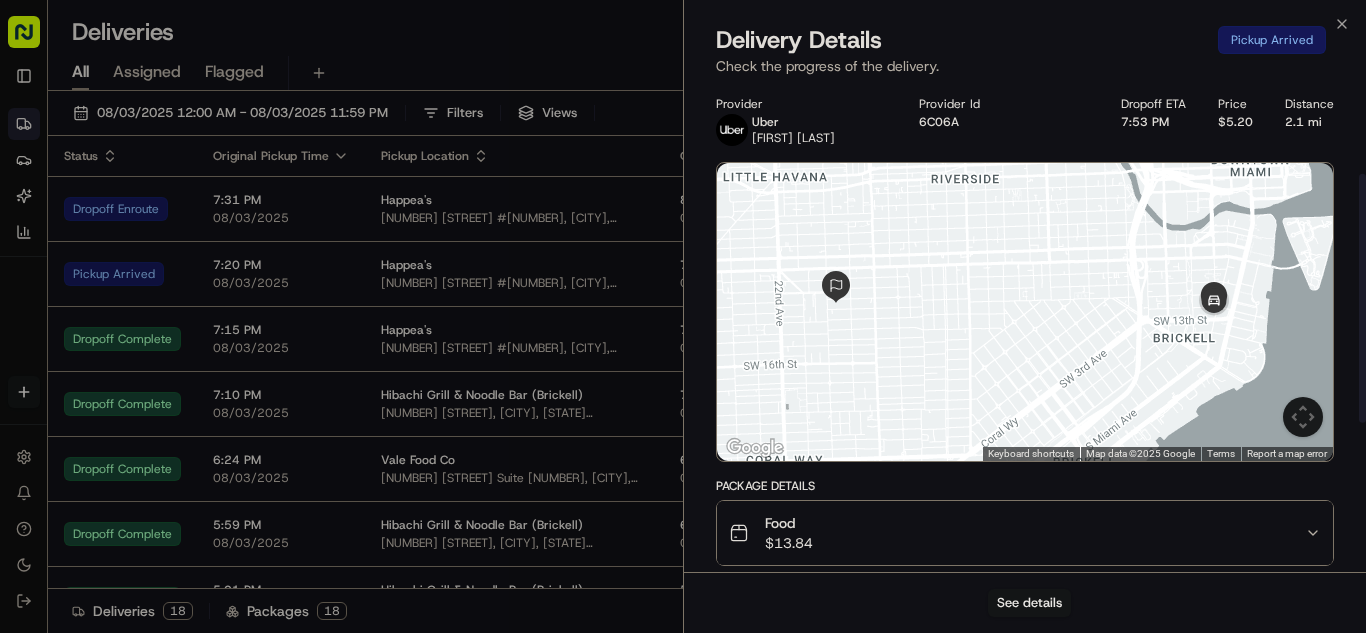 scroll, scrollTop: 400, scrollLeft: 0, axis: vertical 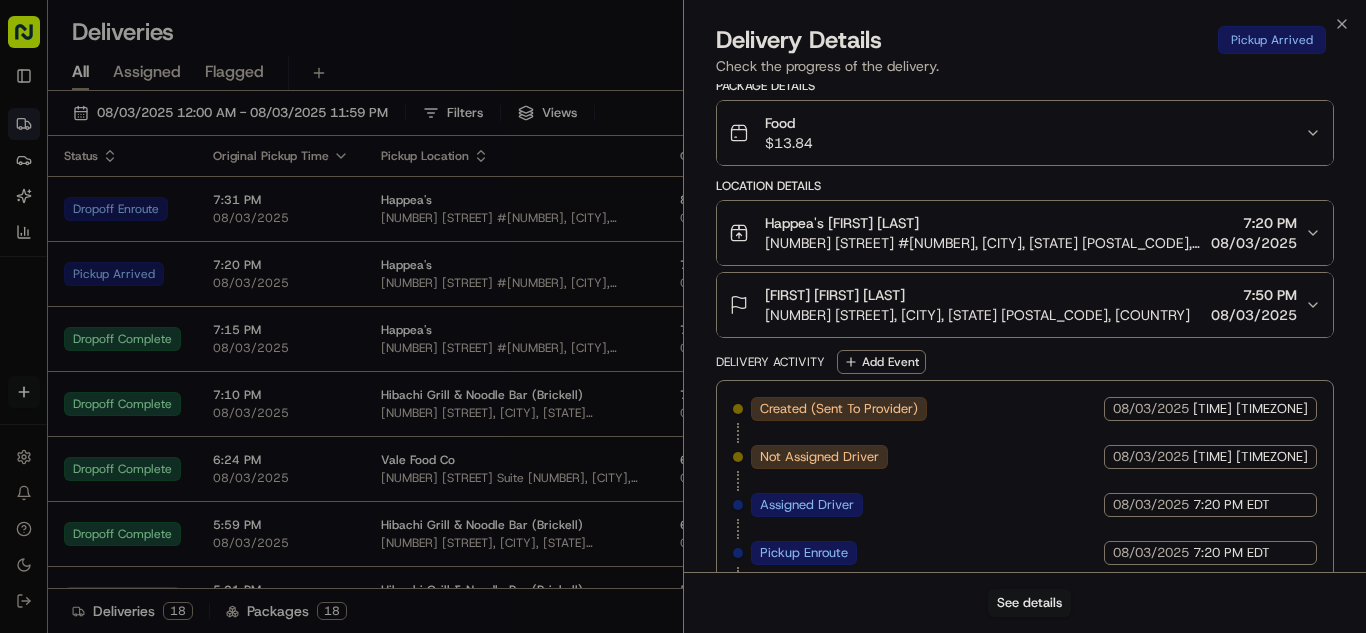 click on "Food $ 13.84" at bounding box center [1025, 133] 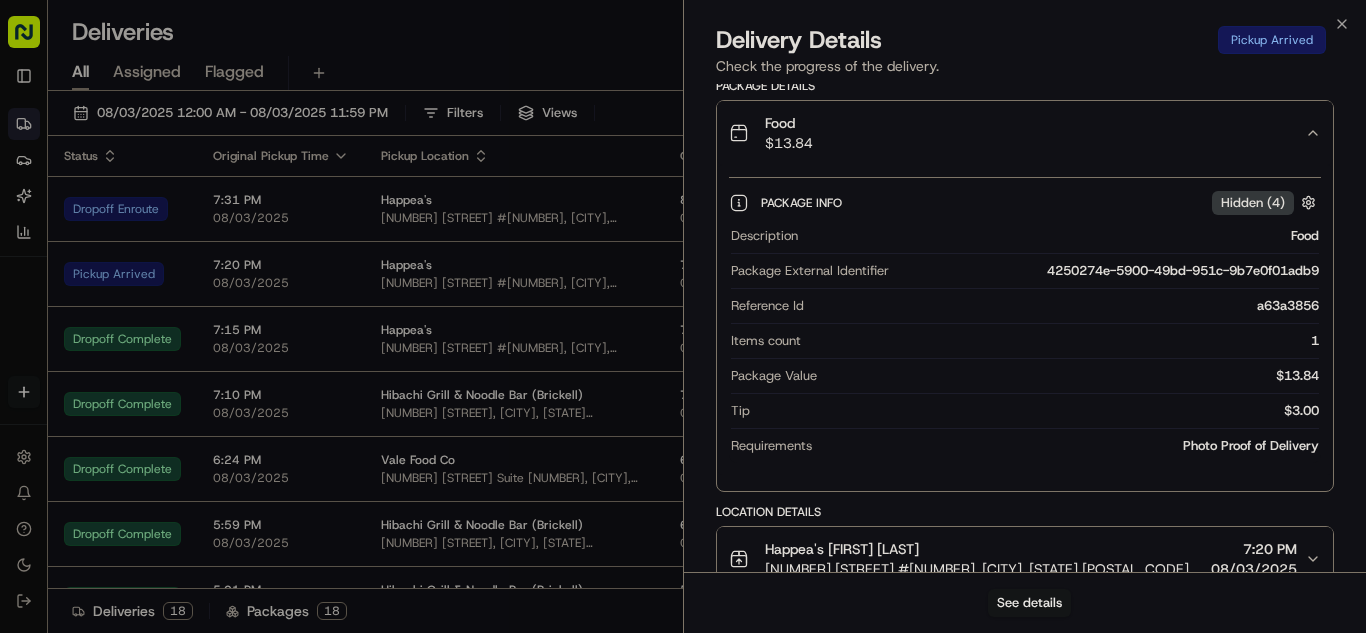 click on "Food $ 13.84" at bounding box center (1025, 133) 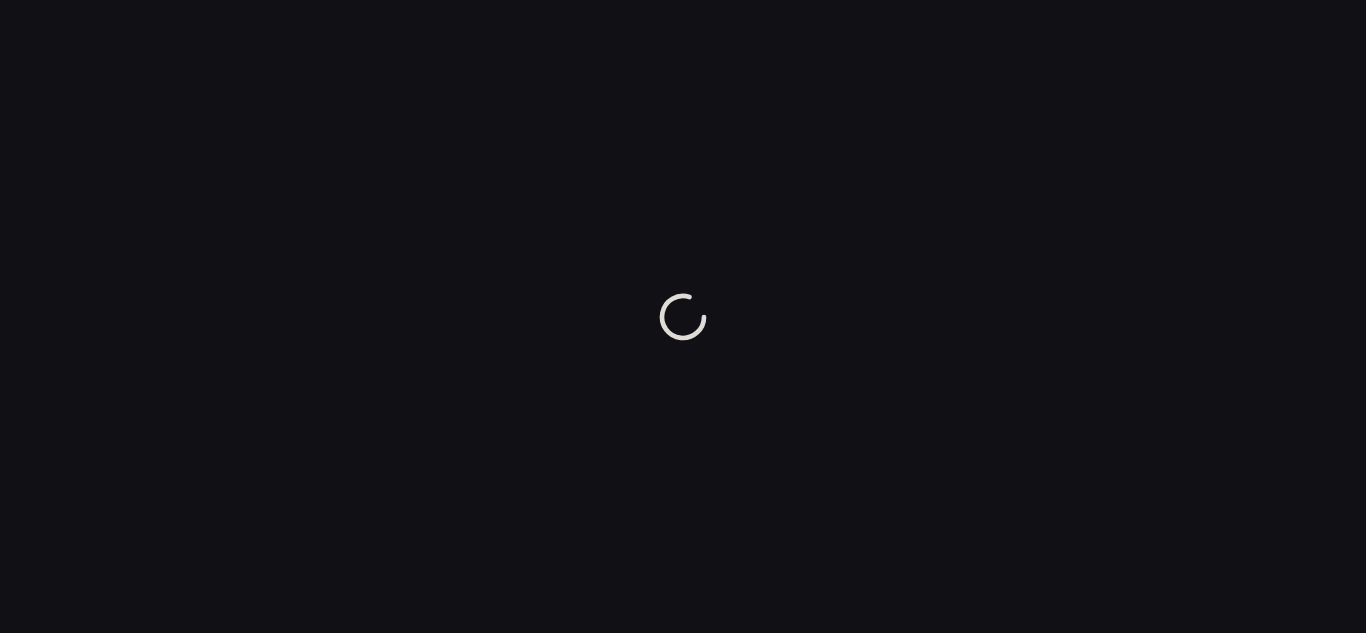 scroll, scrollTop: 0, scrollLeft: 0, axis: both 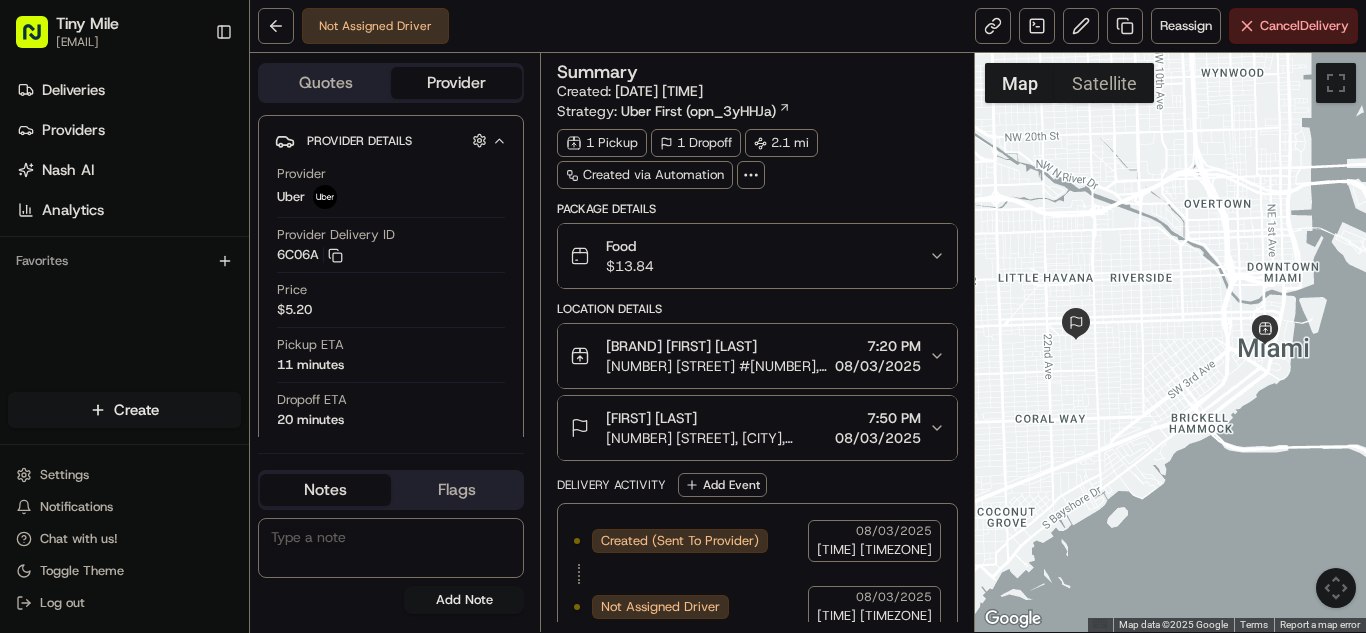 click on "Food $ 13.84" at bounding box center (749, 256) 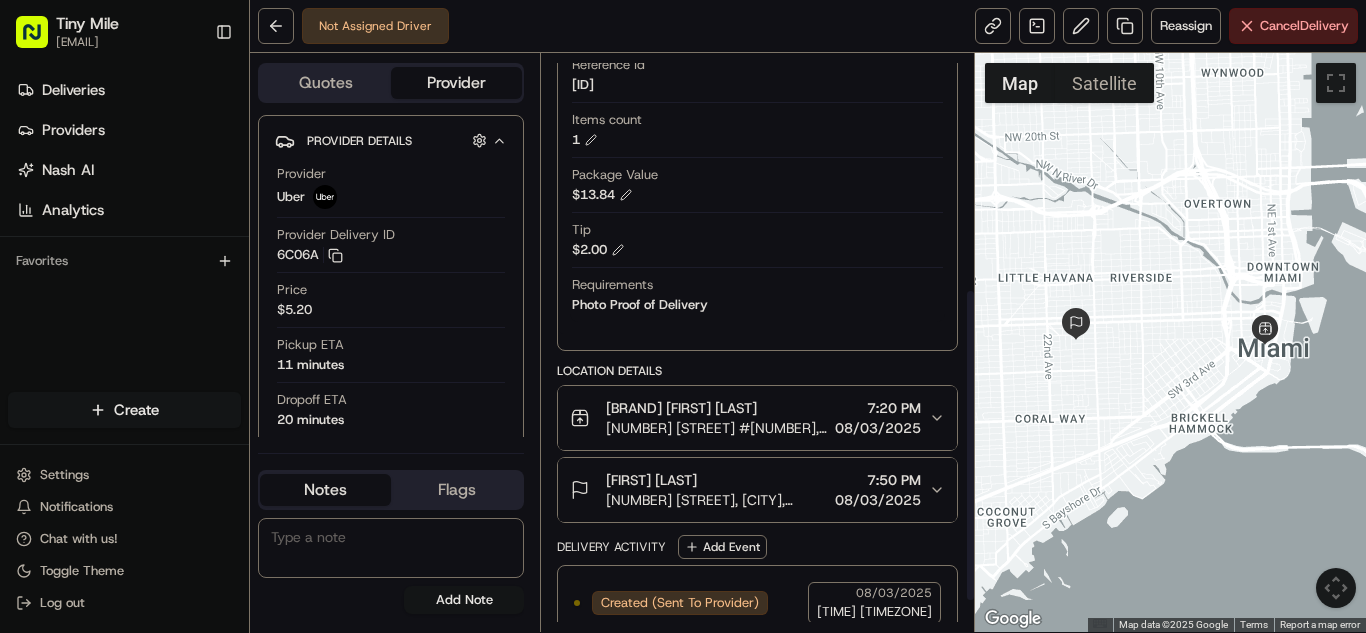 scroll, scrollTop: 489, scrollLeft: 0, axis: vertical 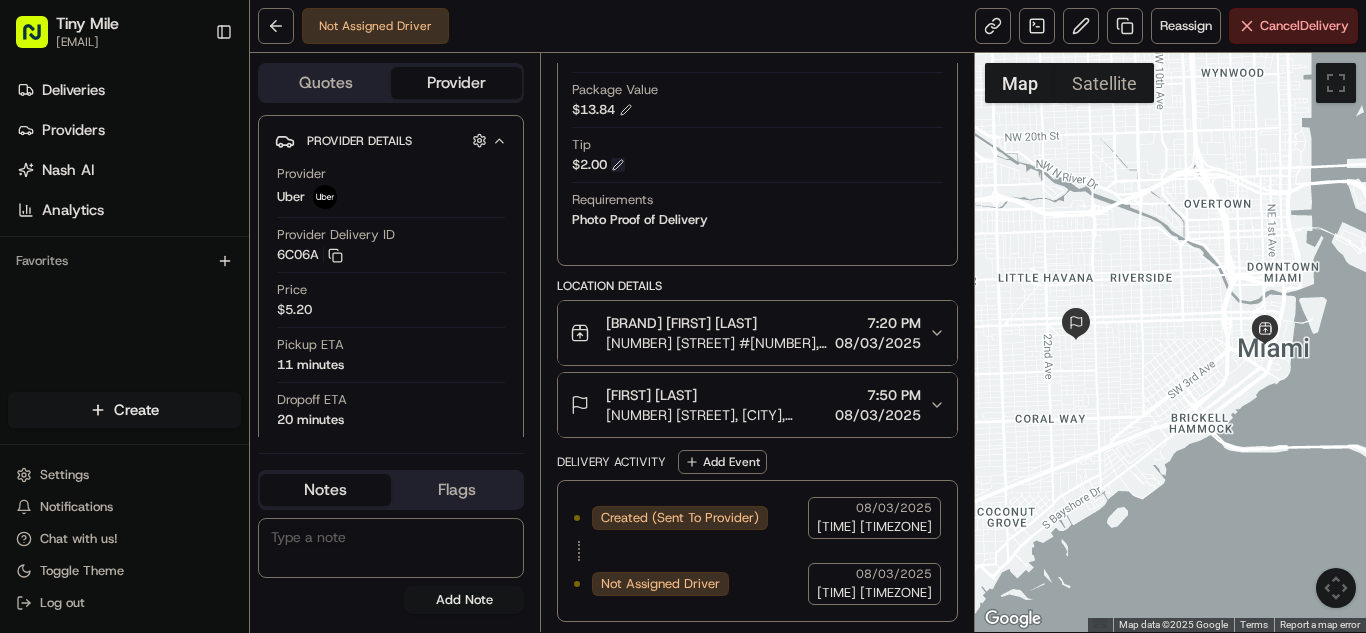 click at bounding box center (618, 165) 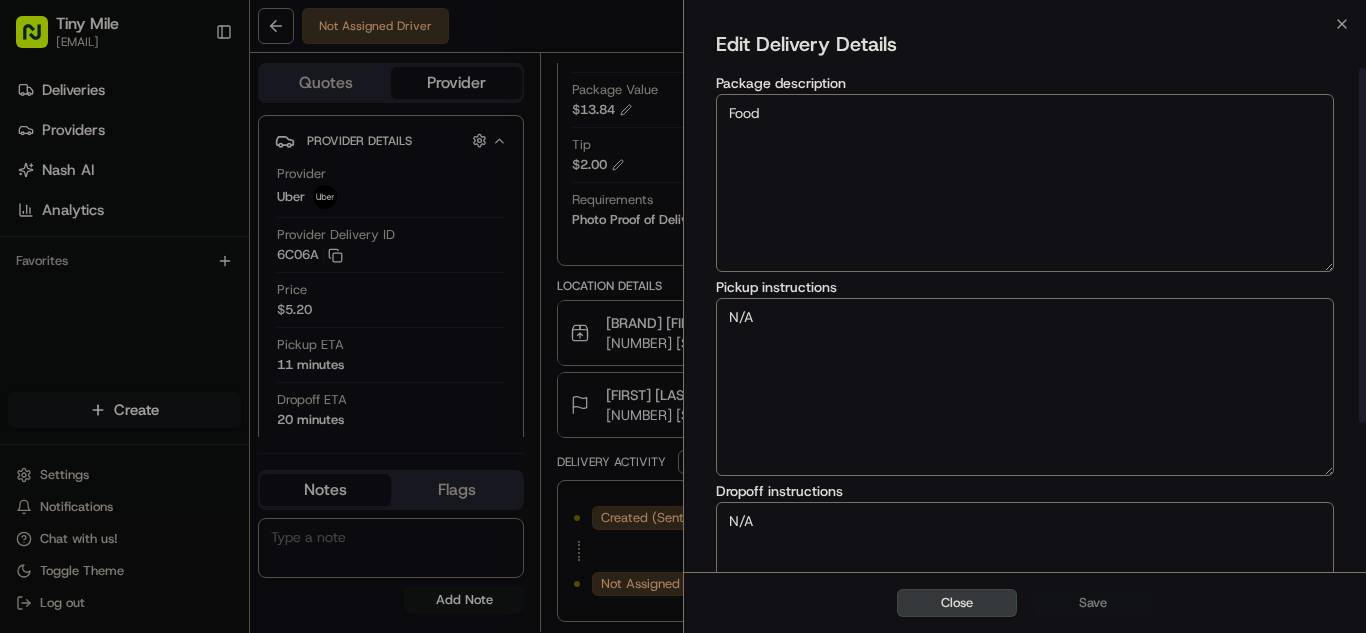 scroll, scrollTop: 298, scrollLeft: 0, axis: vertical 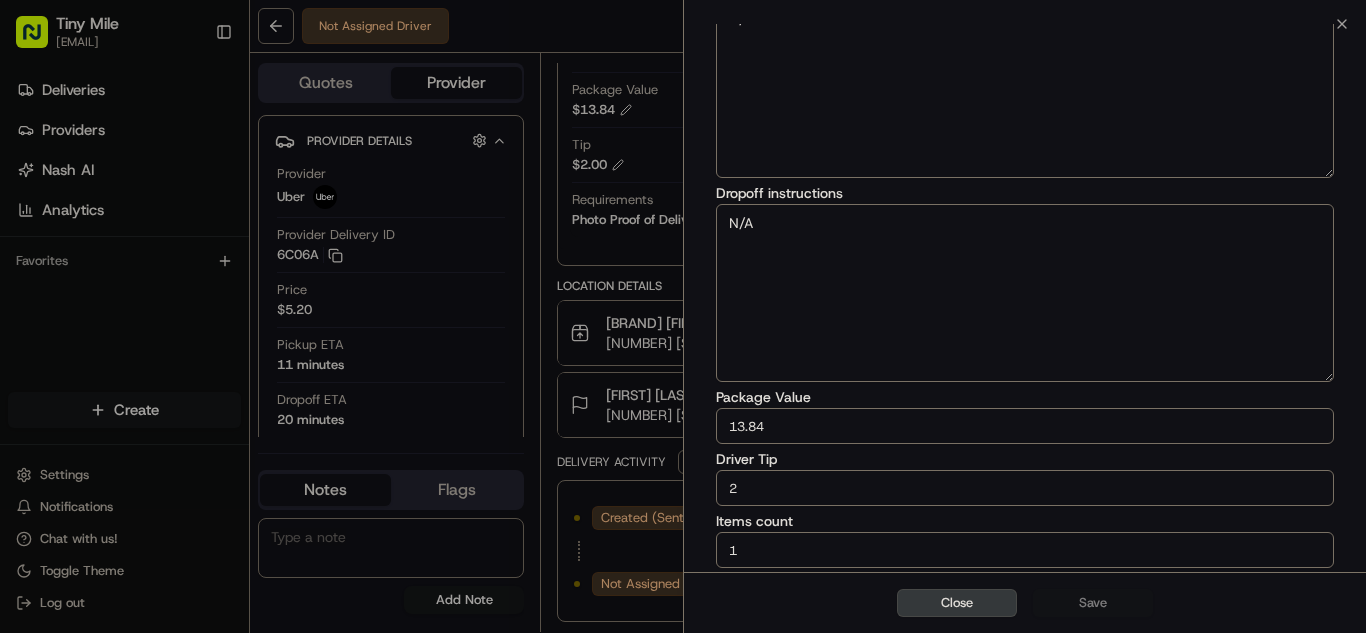 drag, startPoint x: 751, startPoint y: 492, endPoint x: 686, endPoint y: 488, distance: 65.12296 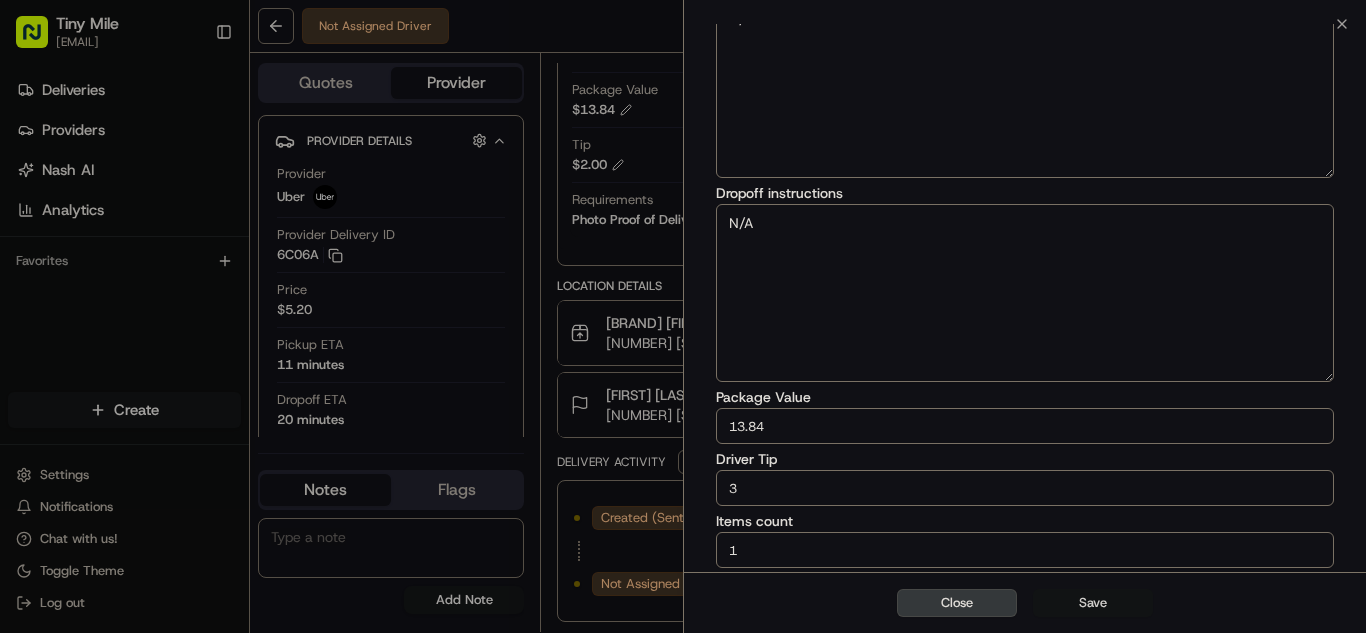 type on "3" 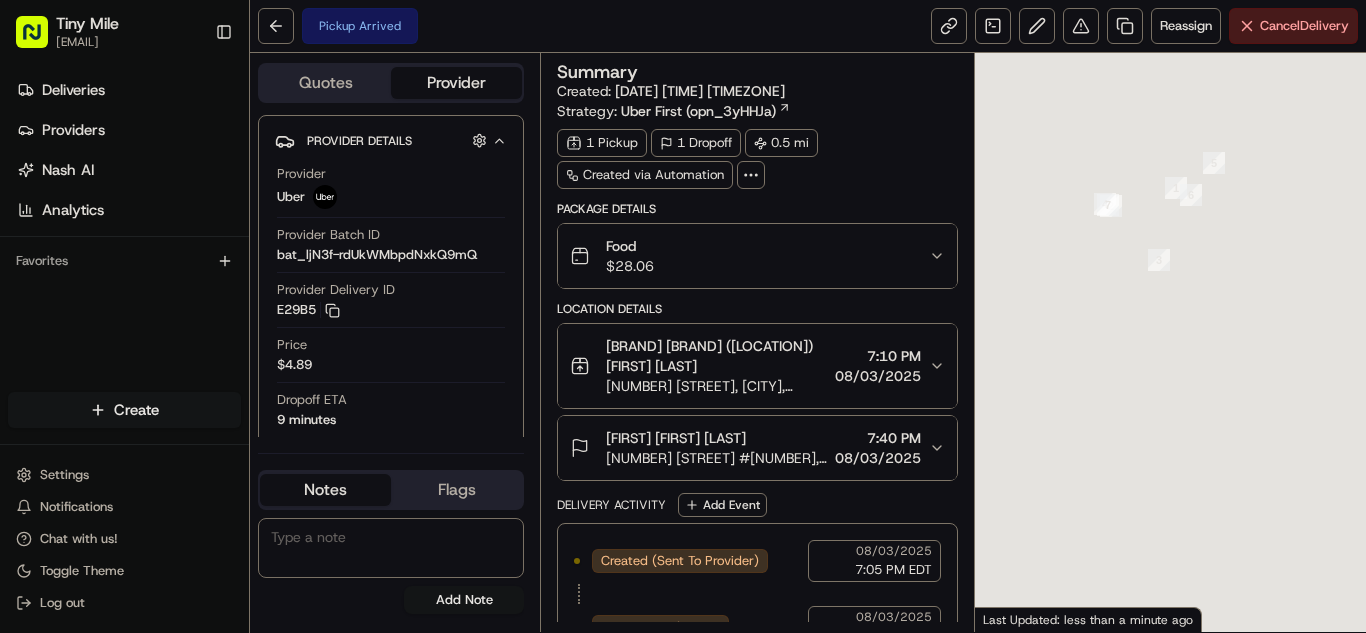 scroll, scrollTop: 0, scrollLeft: 0, axis: both 